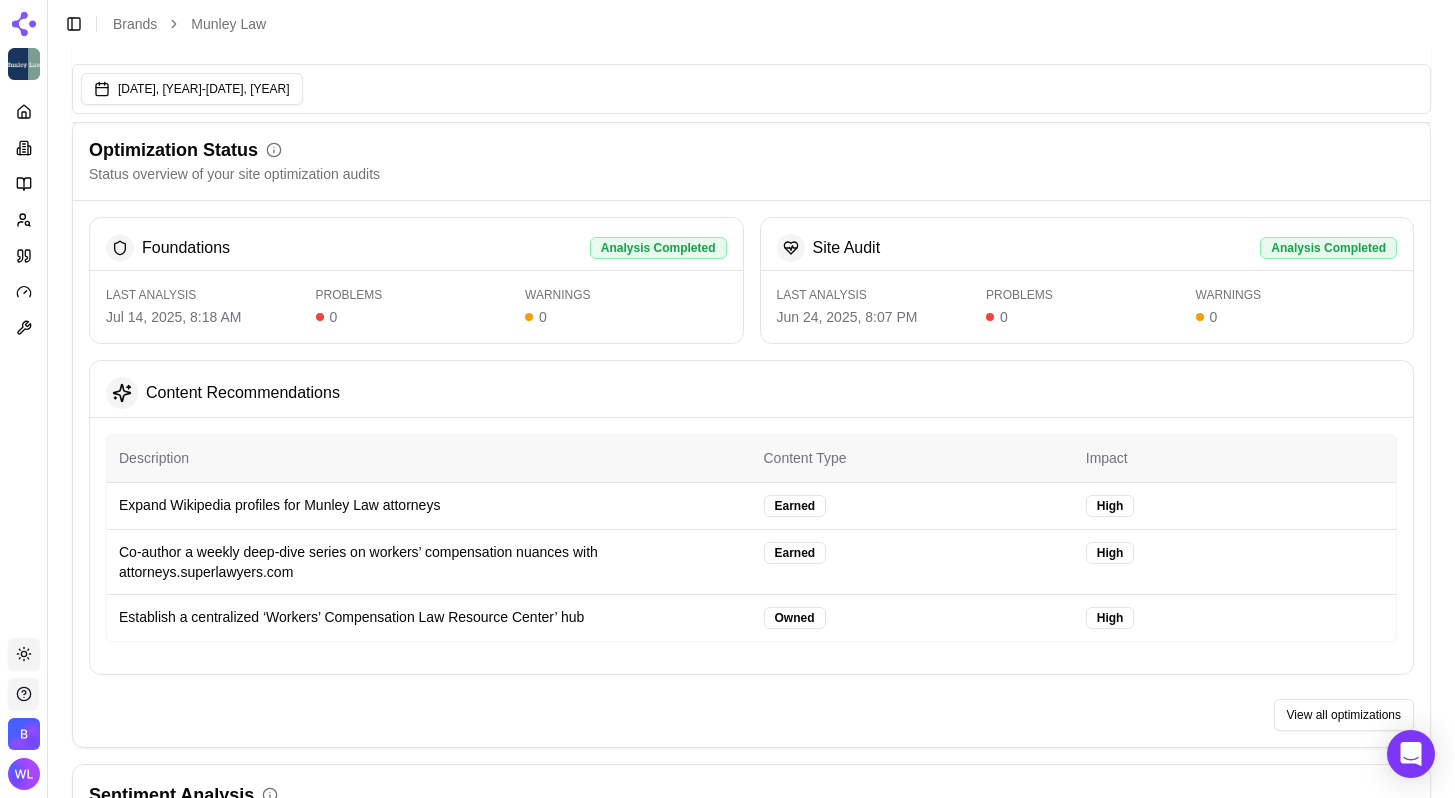scroll, scrollTop: 2808, scrollLeft: 0, axis: vertical 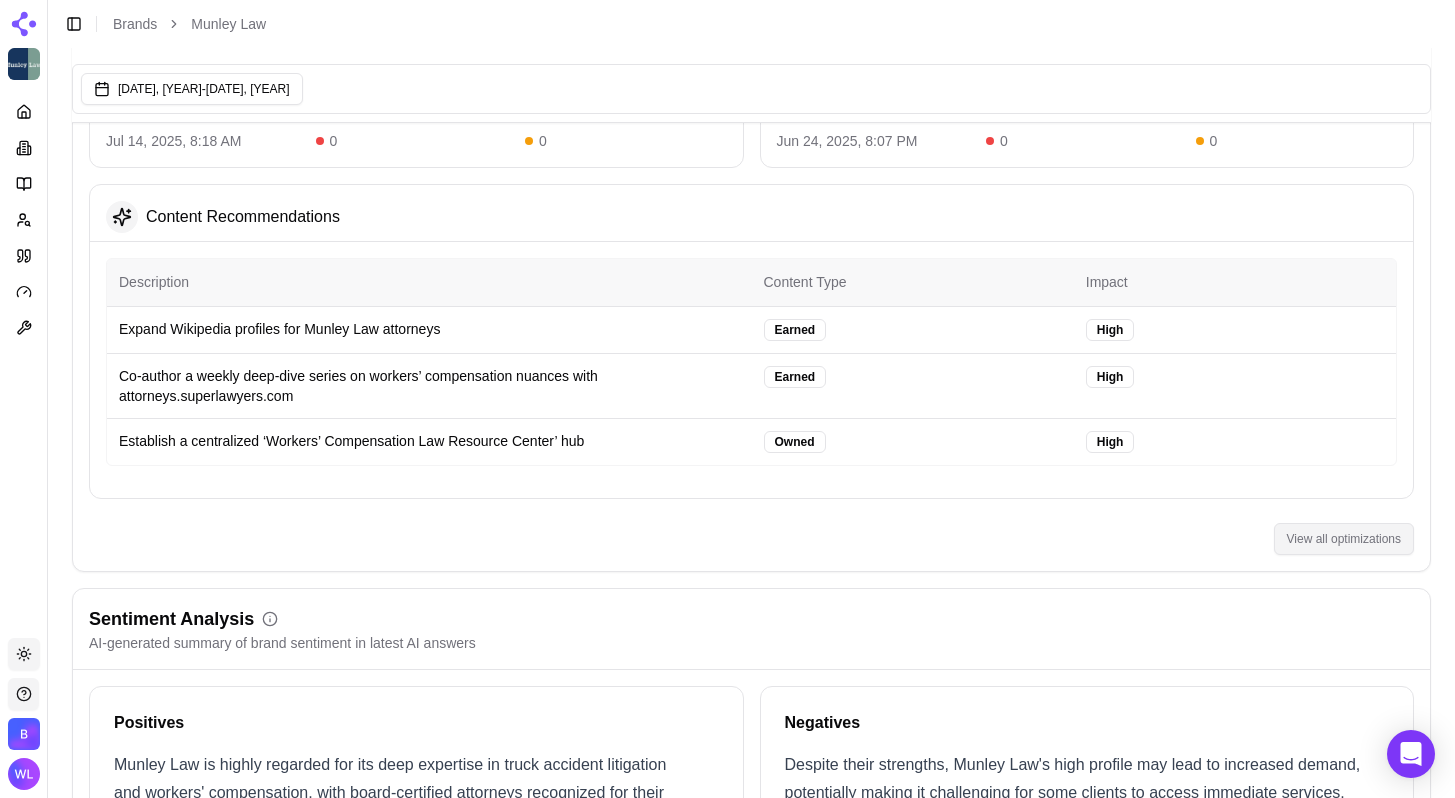 click on "View all optimizations" at bounding box center [1344, 539] 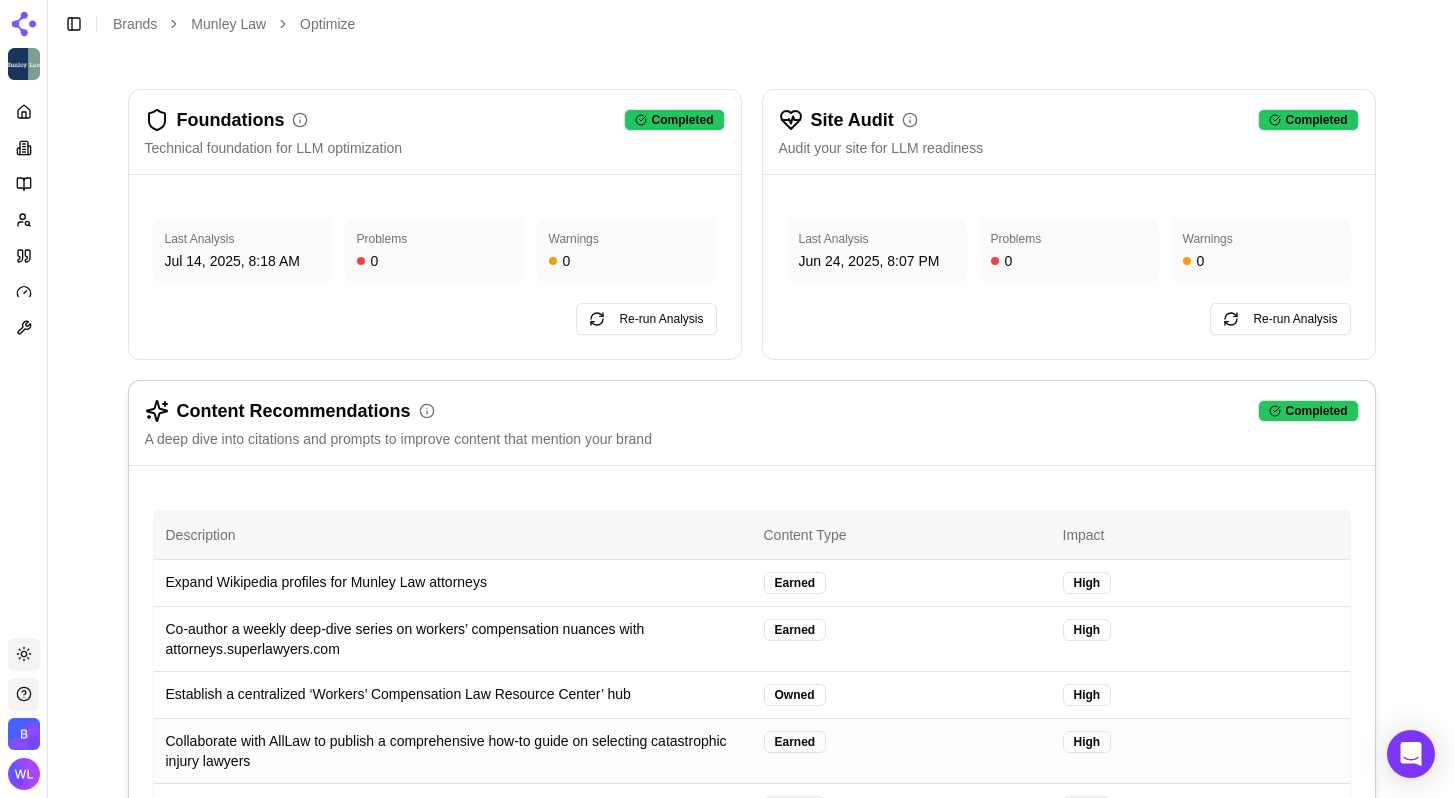 scroll, scrollTop: 0, scrollLeft: 0, axis: both 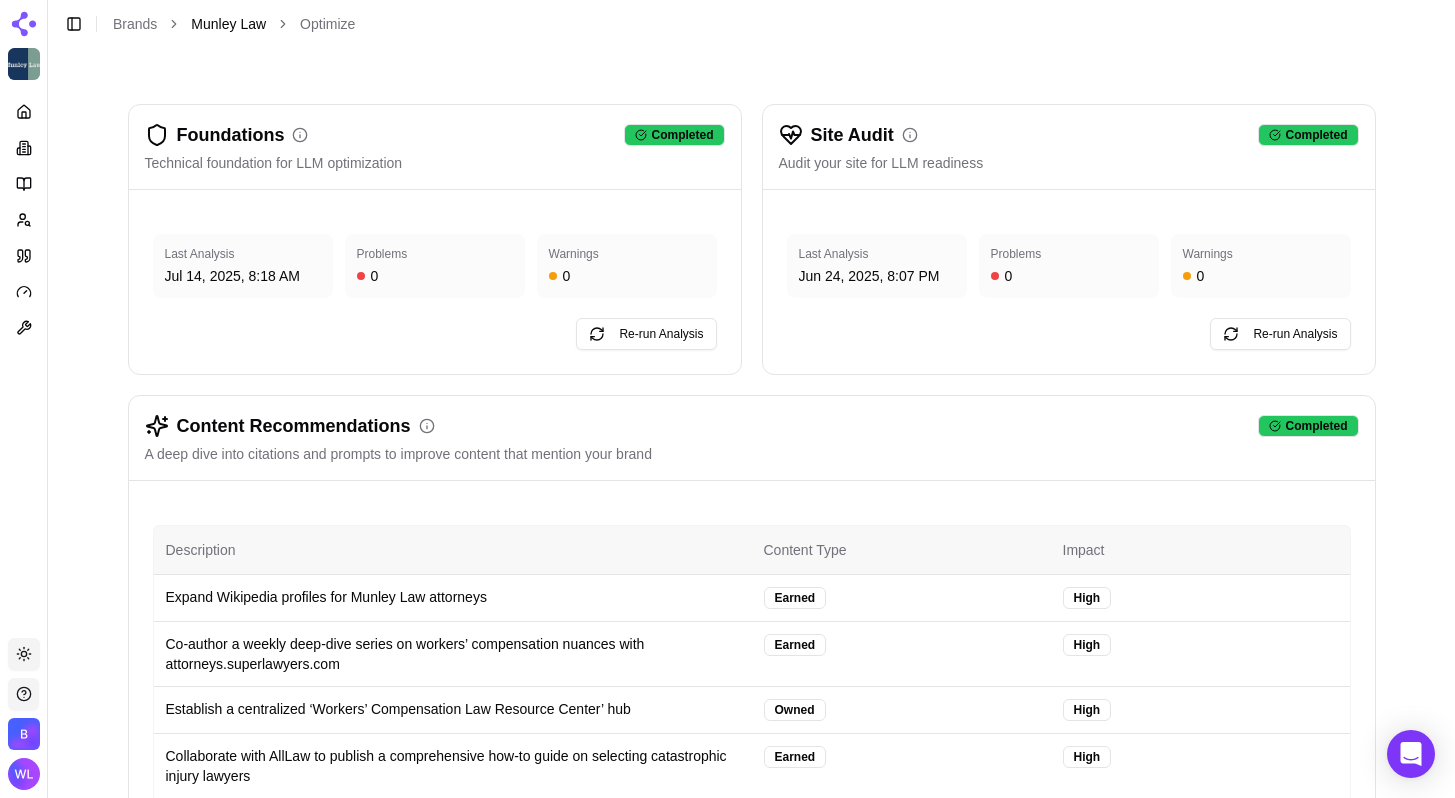 click on "Munley Law" at bounding box center (228, 24) 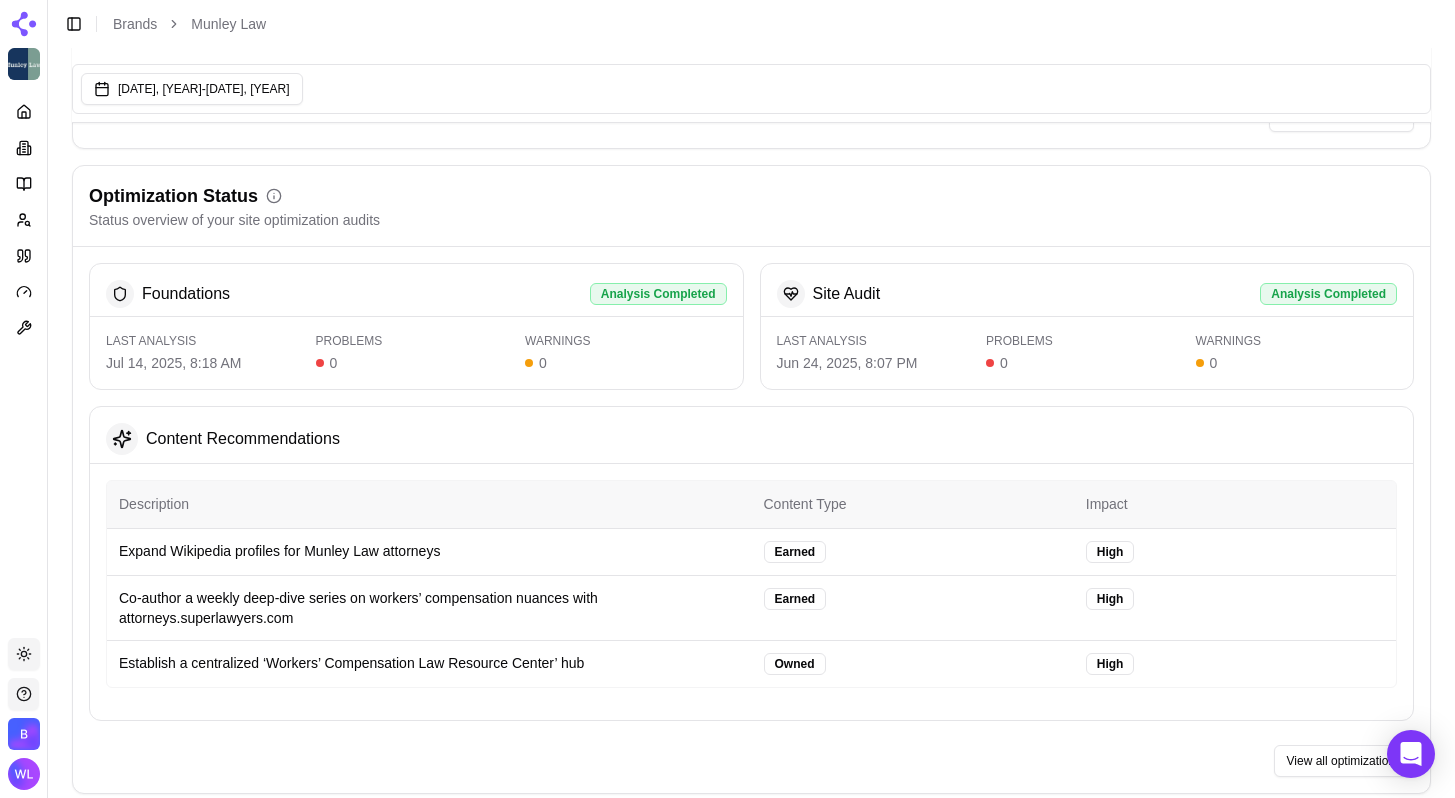 scroll, scrollTop: 2685, scrollLeft: 0, axis: vertical 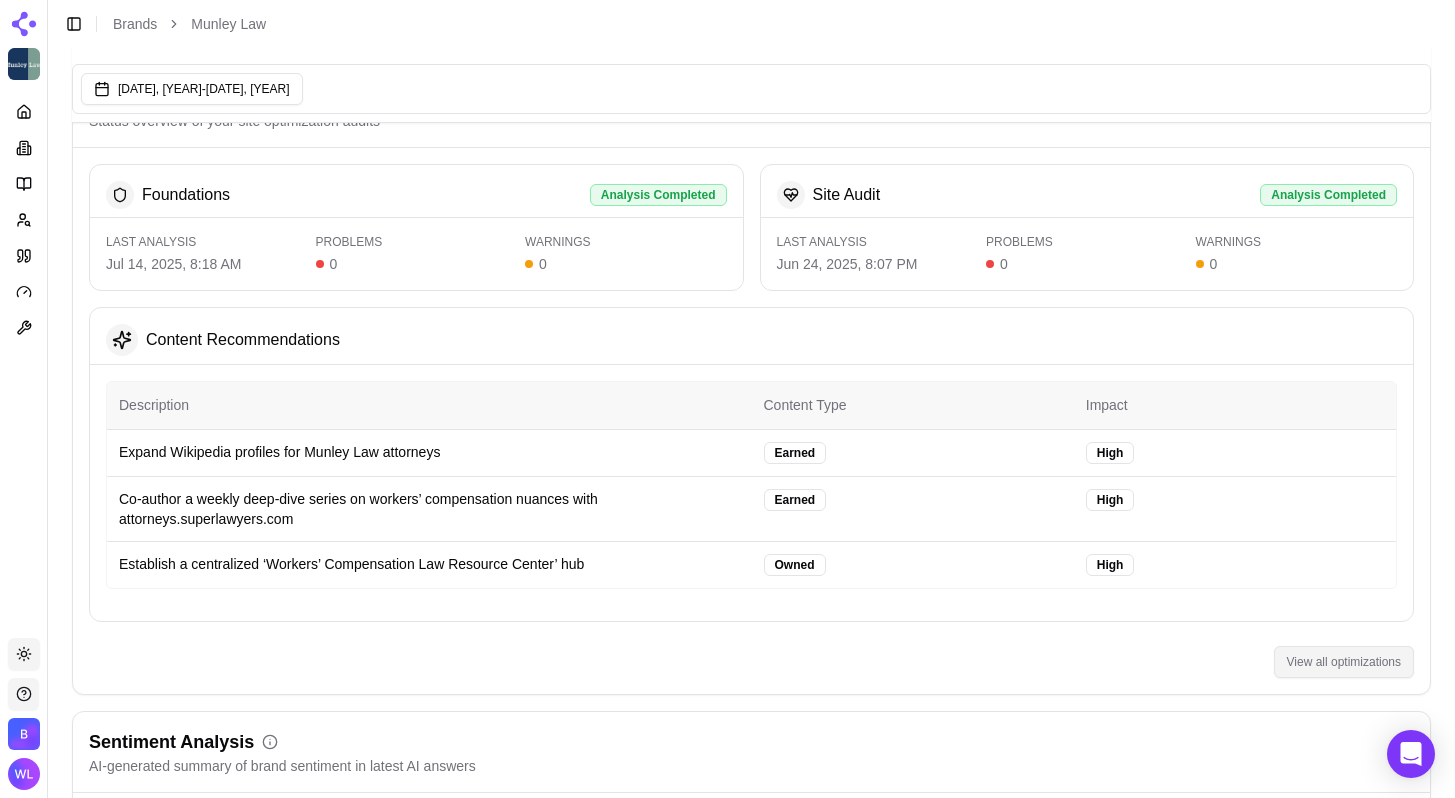 click on "View all optimizations" at bounding box center (1344, 662) 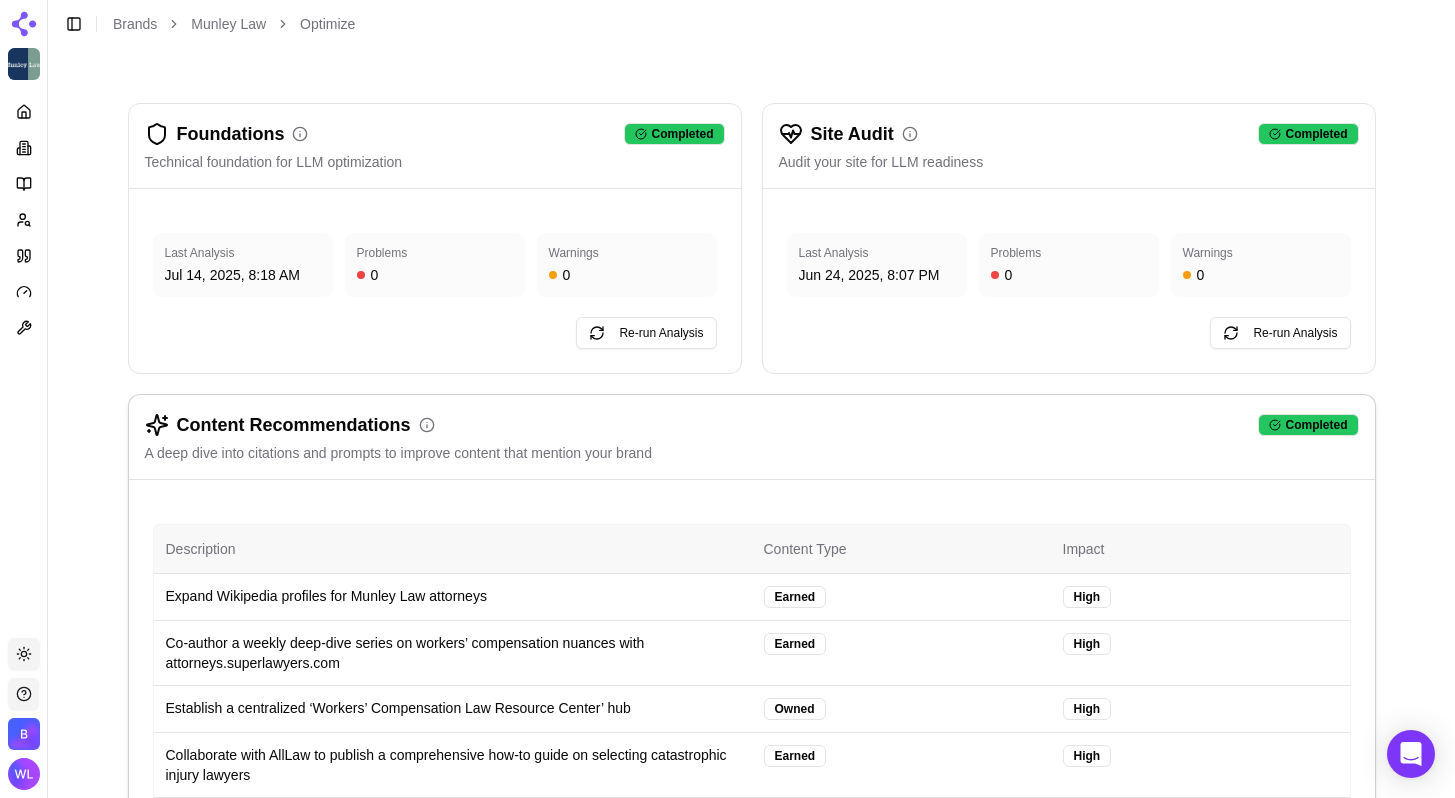 scroll, scrollTop: 0, scrollLeft: 0, axis: both 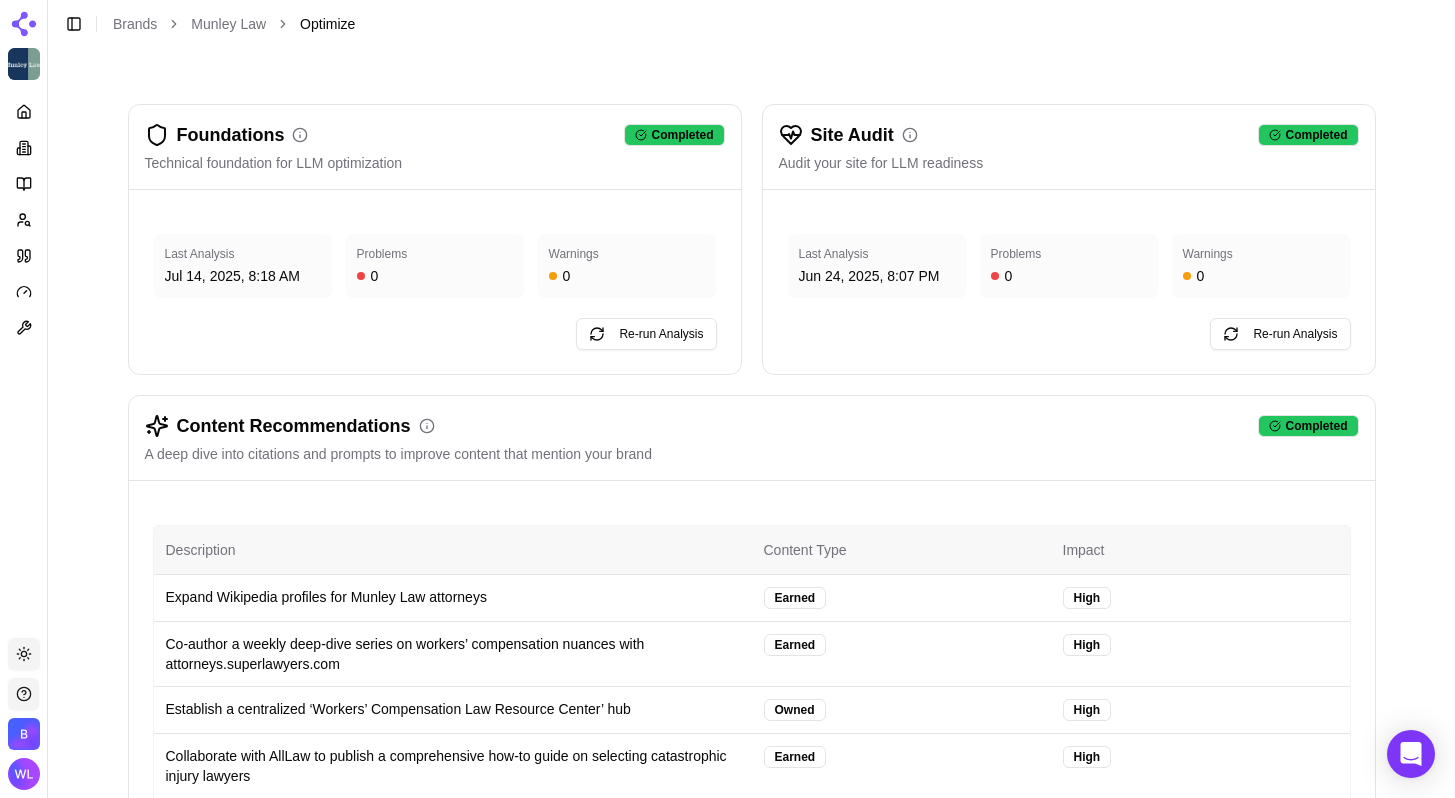 click on "Optimize" at bounding box center [327, 24] 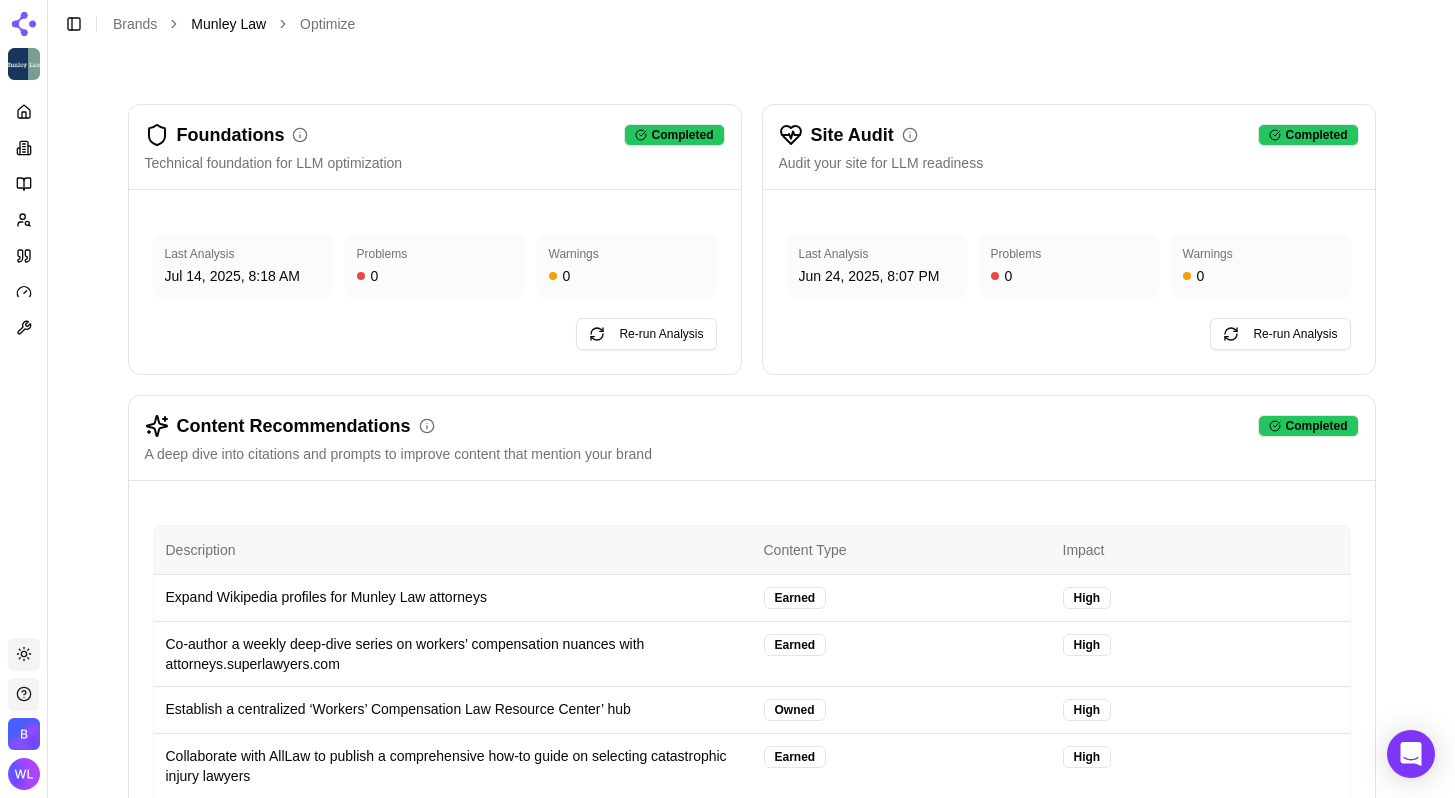 click on "Munley Law" at bounding box center (228, 24) 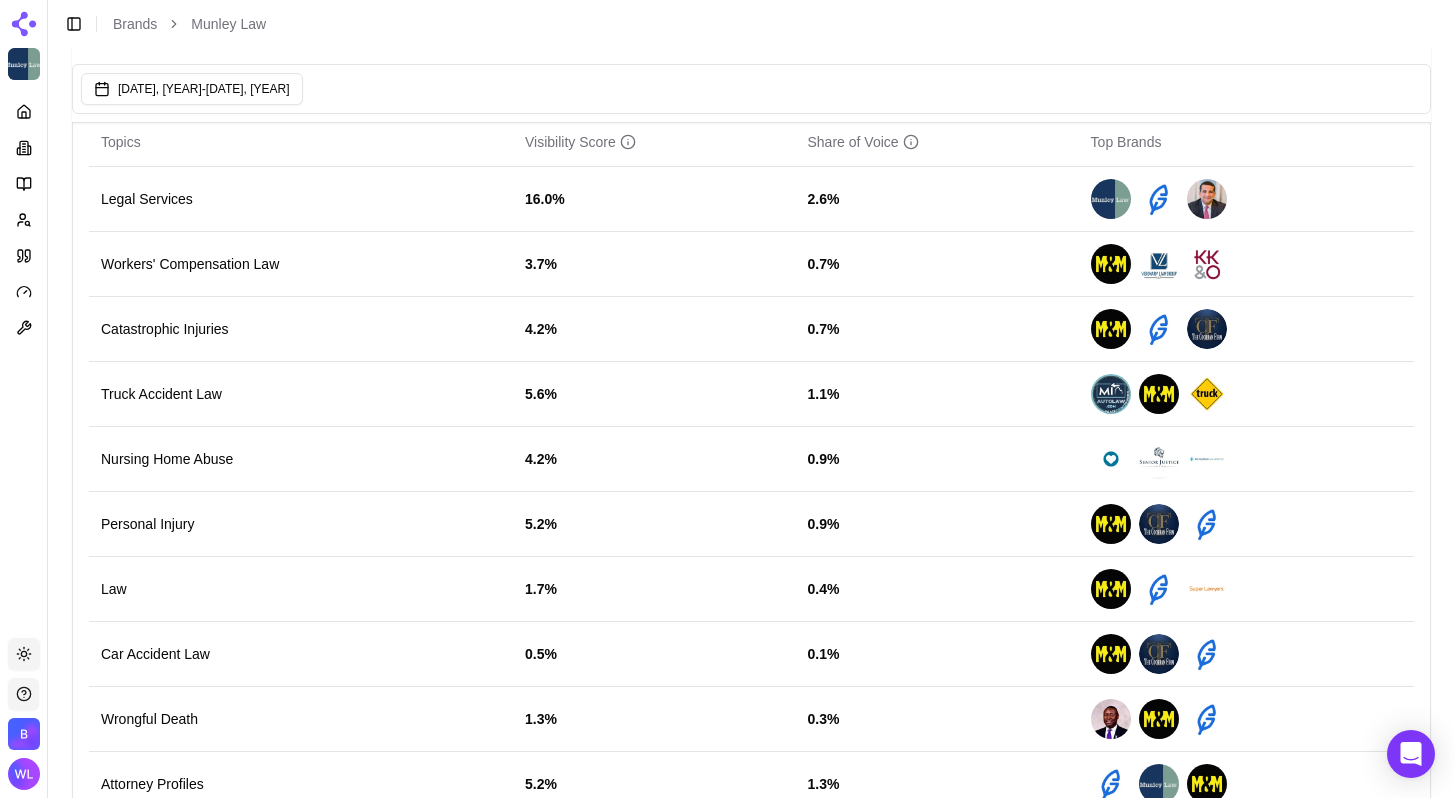 scroll, scrollTop: 695, scrollLeft: 0, axis: vertical 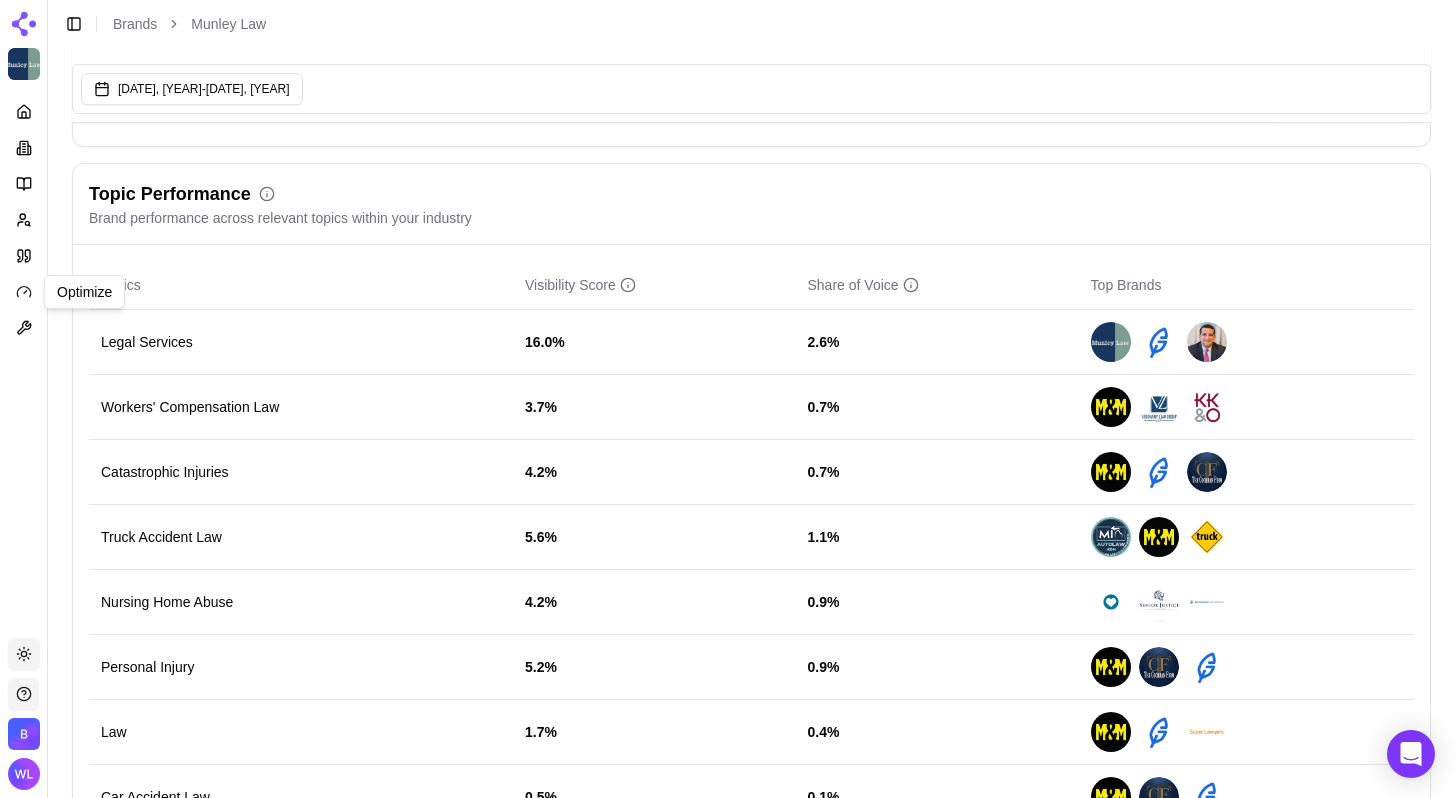 click 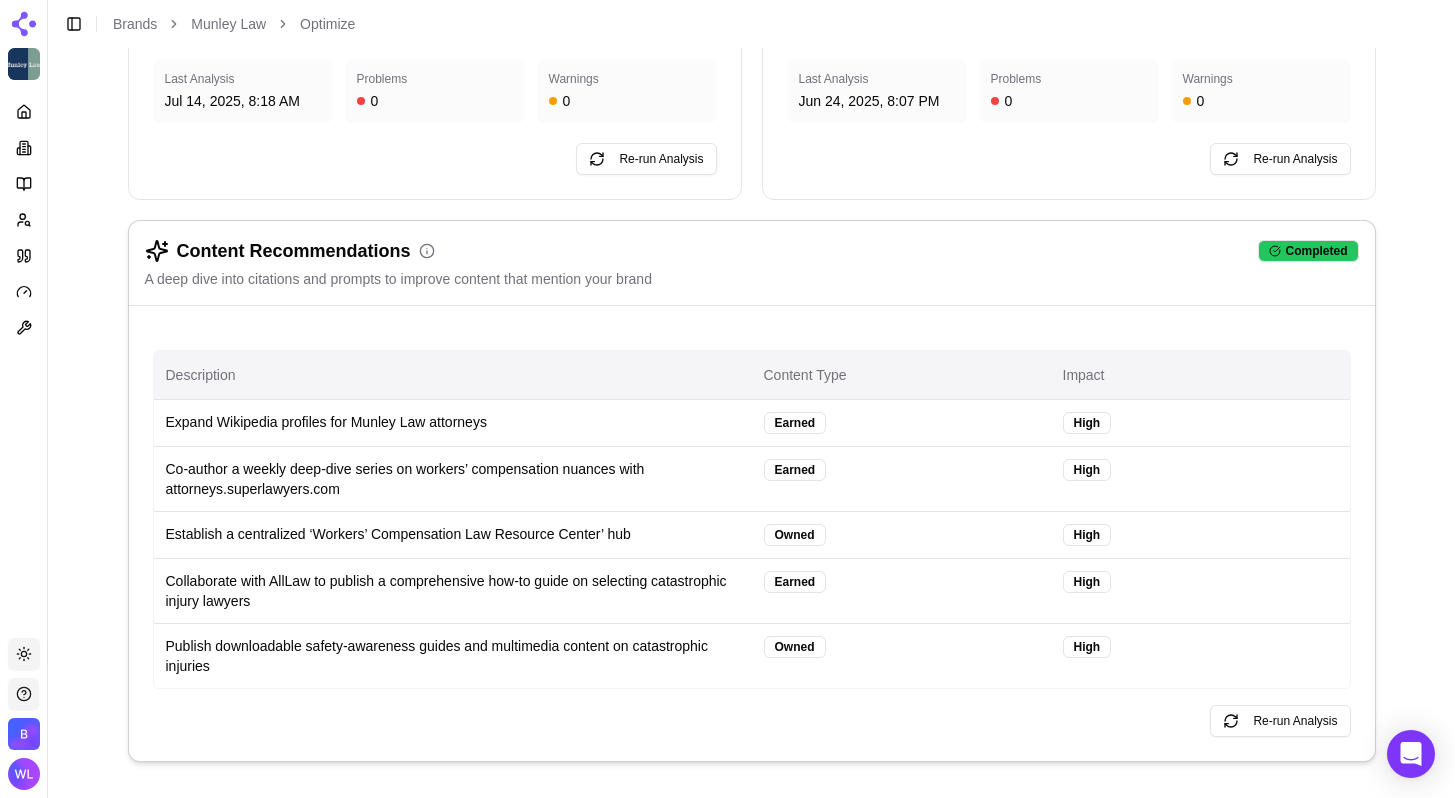 scroll, scrollTop: 194, scrollLeft: 0, axis: vertical 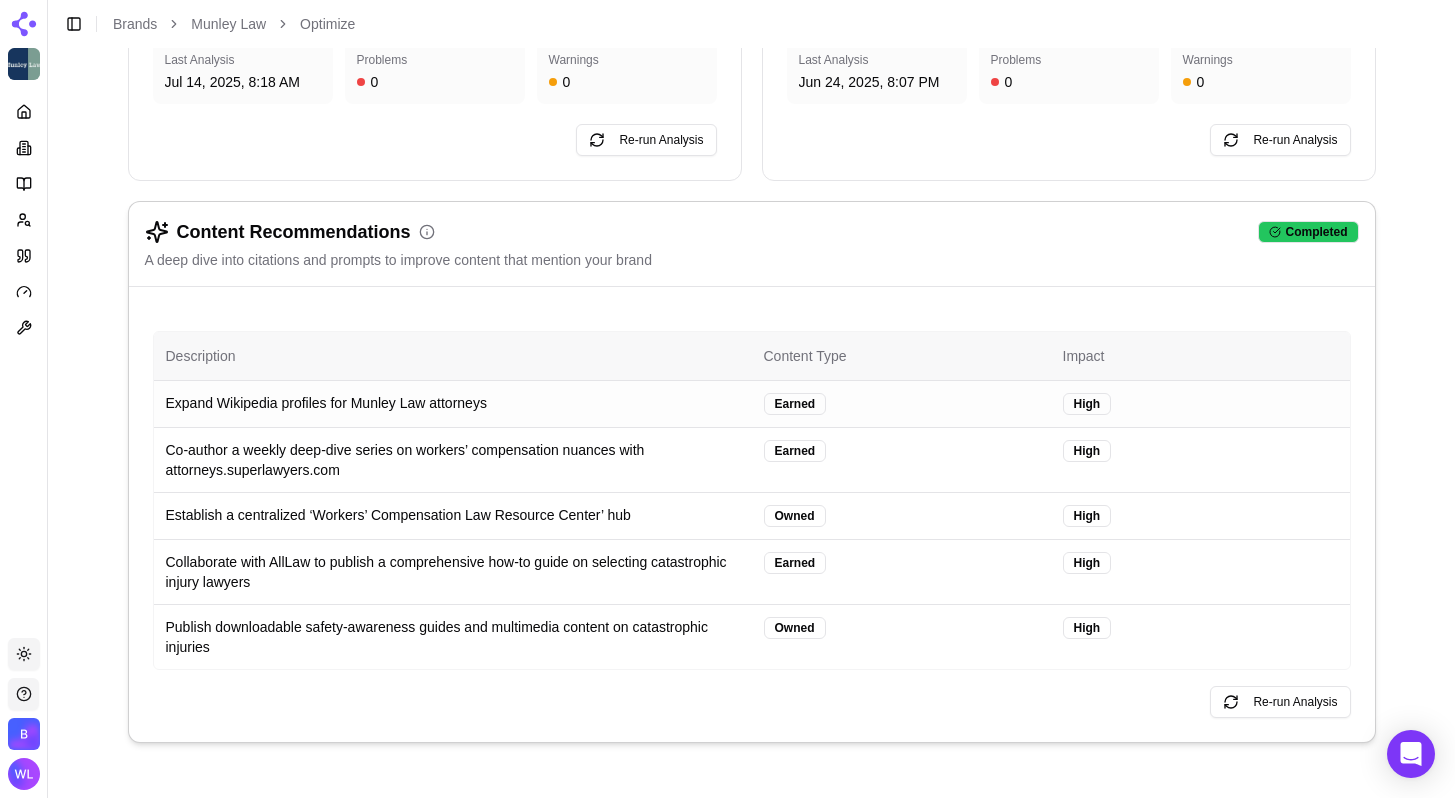 click on "Expand Wikipedia profiles for Munley Law attorneys" at bounding box center (453, 403) 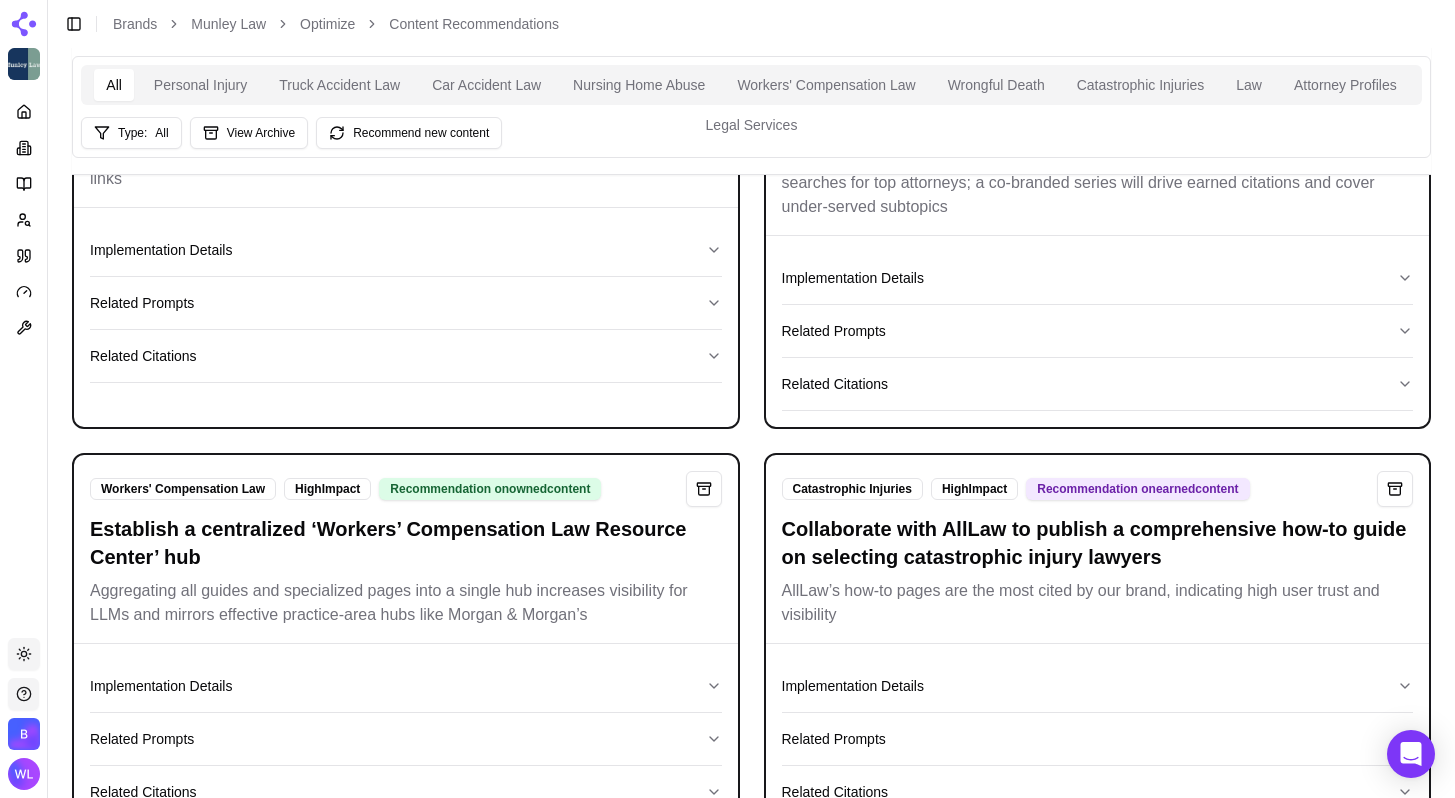 scroll, scrollTop: 0, scrollLeft: 0, axis: both 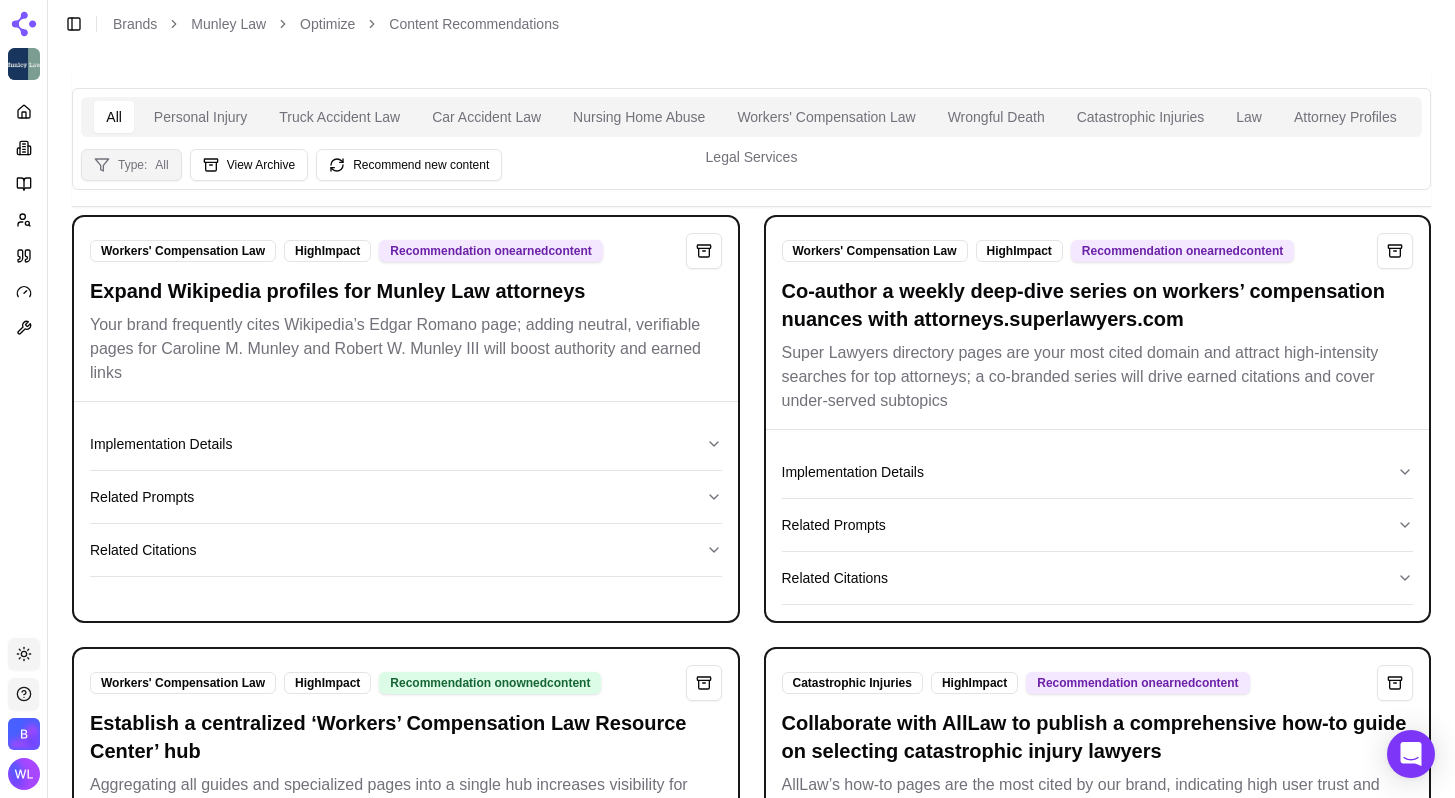 click on "Type: All" at bounding box center (131, 165) 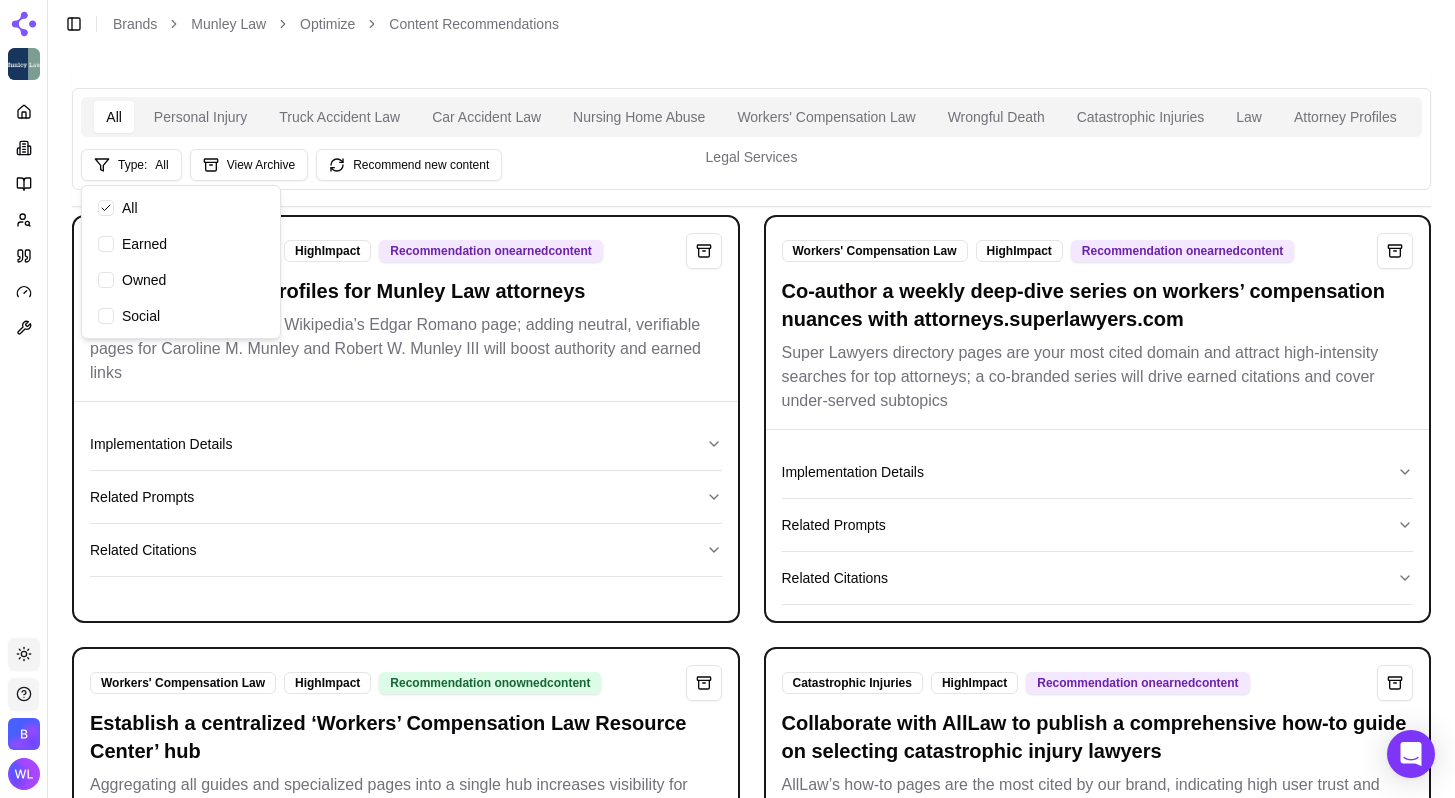 click on "All Personal Injury Truck Accident Law Car Accident Law Nursing Home Abuse Workers' Compensation Law Wrongful Death Catastrophic Injuries Law Attorney Profiles Legal Services Type: All View Archive Recommend new content" at bounding box center (751, 139) 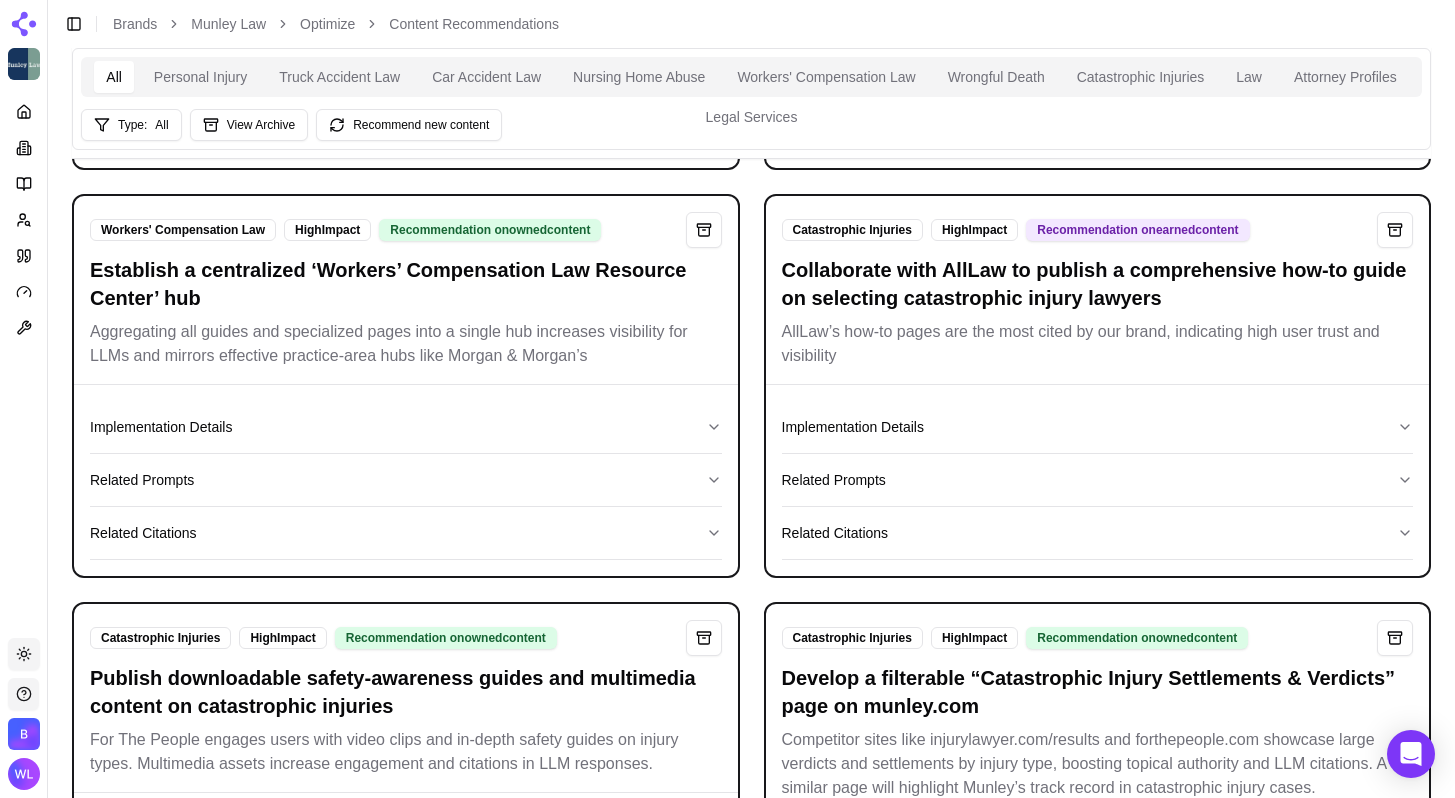 scroll, scrollTop: 457, scrollLeft: 0, axis: vertical 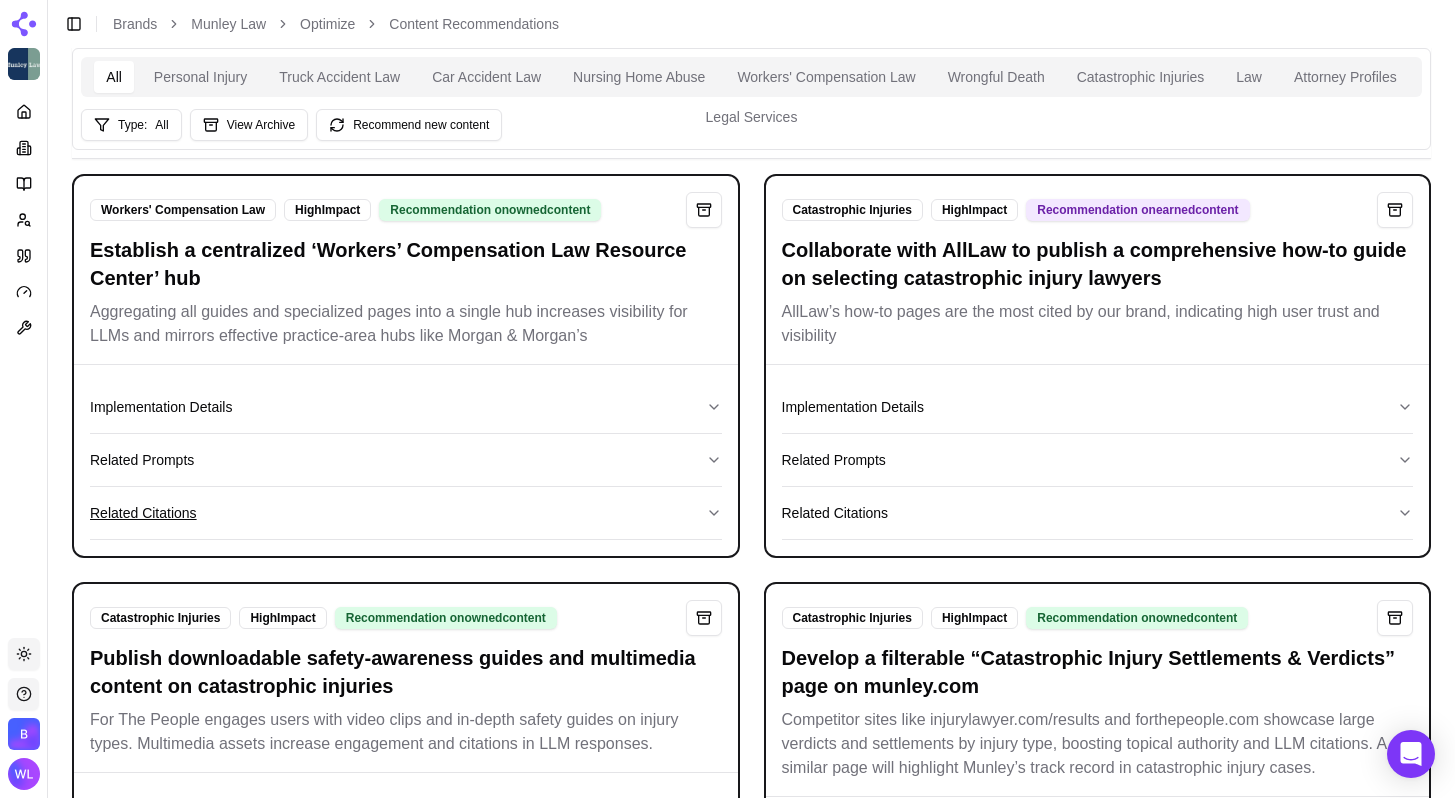 click 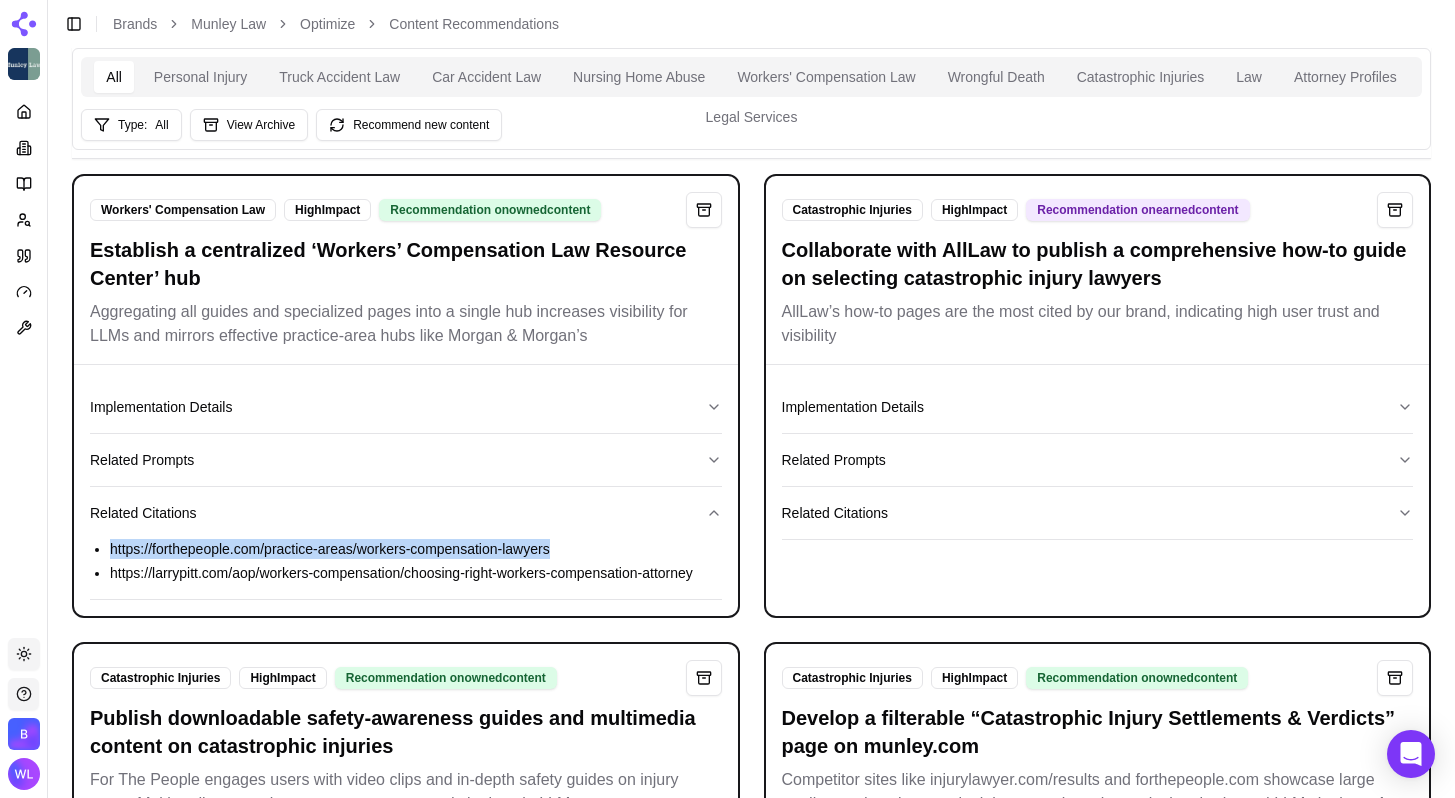 drag, startPoint x: 612, startPoint y: 550, endPoint x: 95, endPoint y: 544, distance: 517.0348 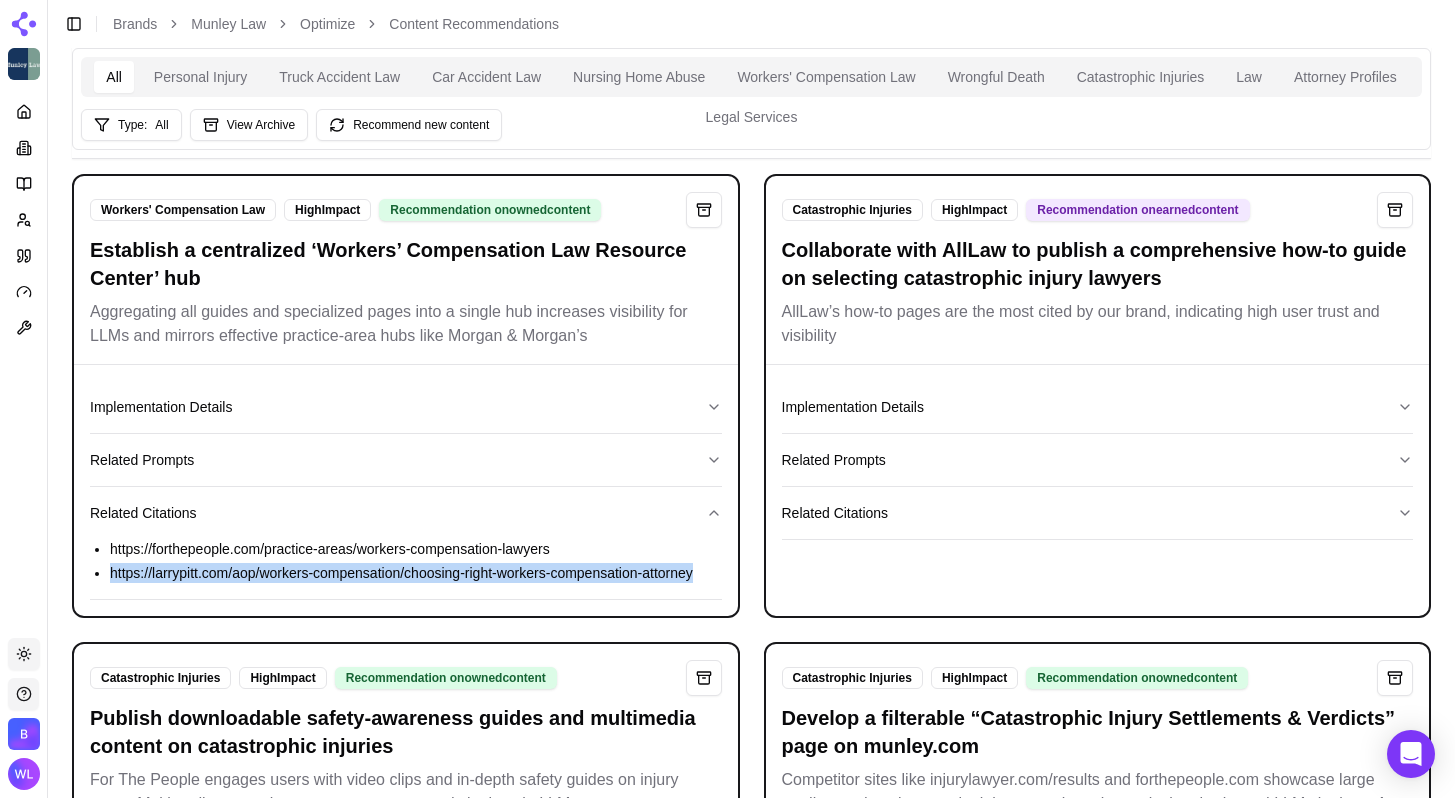 drag, startPoint x: 262, startPoint y: 595, endPoint x: 102, endPoint y: 564, distance: 162.97546 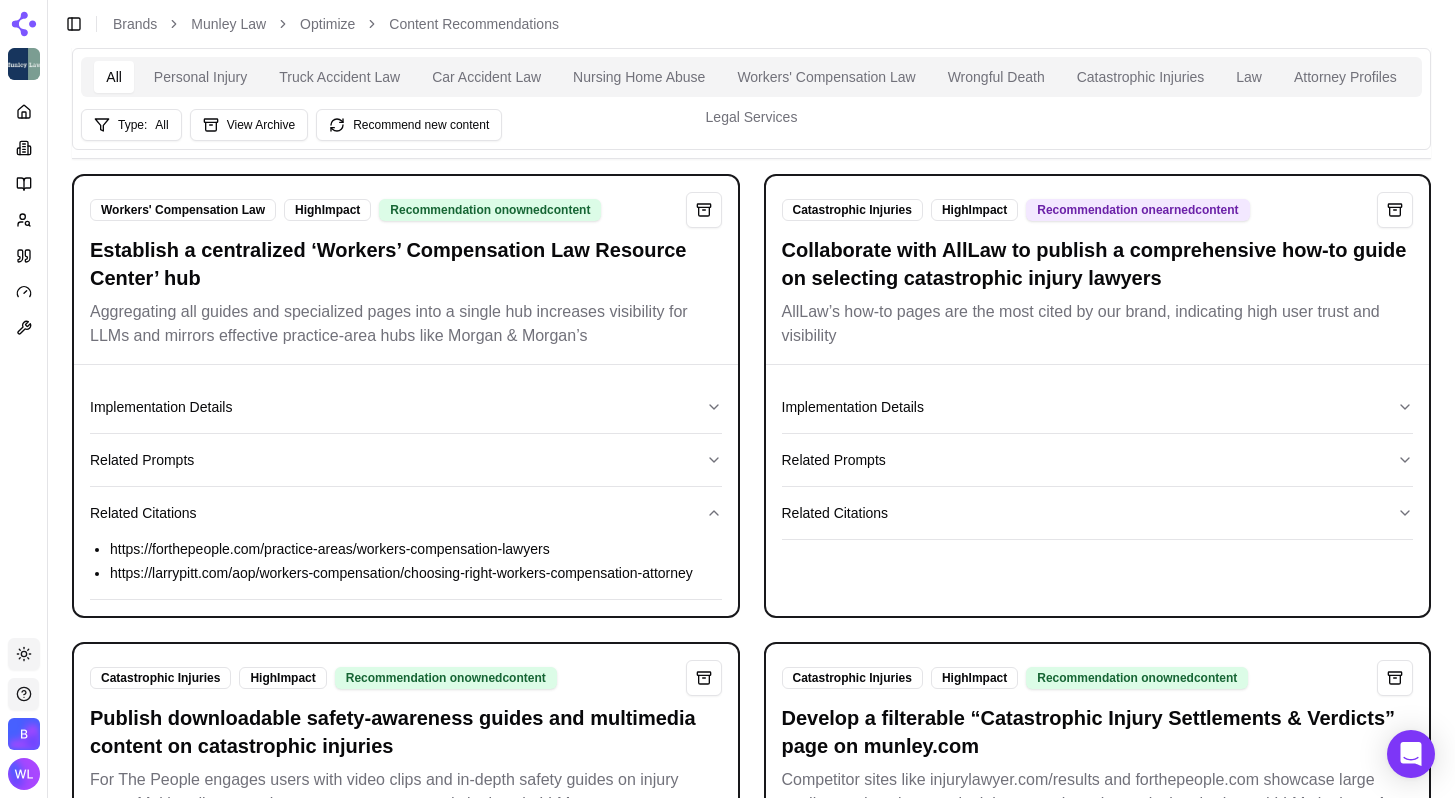 click on "Workers' Compensation Law High  Impact Recommendation on  earned  content Expand Wikipedia profiles for Munley Law attorneys Your brand frequently cites Wikipedia’s Edgar Romano page; adding neutral, verifiable pages for Caroline M. Munley and Robert W. Munley III will boost authority and earned links Implementation Details Related Prompts Related Citations Workers' Compensation Law High  Impact Recommendation on  earned  content Co-author a weekly deep-dive series on workers’ compensation nuances with attorneys.superlawyers.com Super Lawyers directory pages are your most cited domain and attract high-intensity searches for top attorneys; a co-branded series will drive earned citations and cover under-served subtopics Implementation Details Related Prompts Related Citations Workers' Compensation Law High  Impact Recommendation on  owned  content Establish a centralized ‘Workers’ Compensation Law Resource Center’ hub Implementation Details Related Prompts Related Citations Catastrophic Injuries High" at bounding box center [751, 11981] 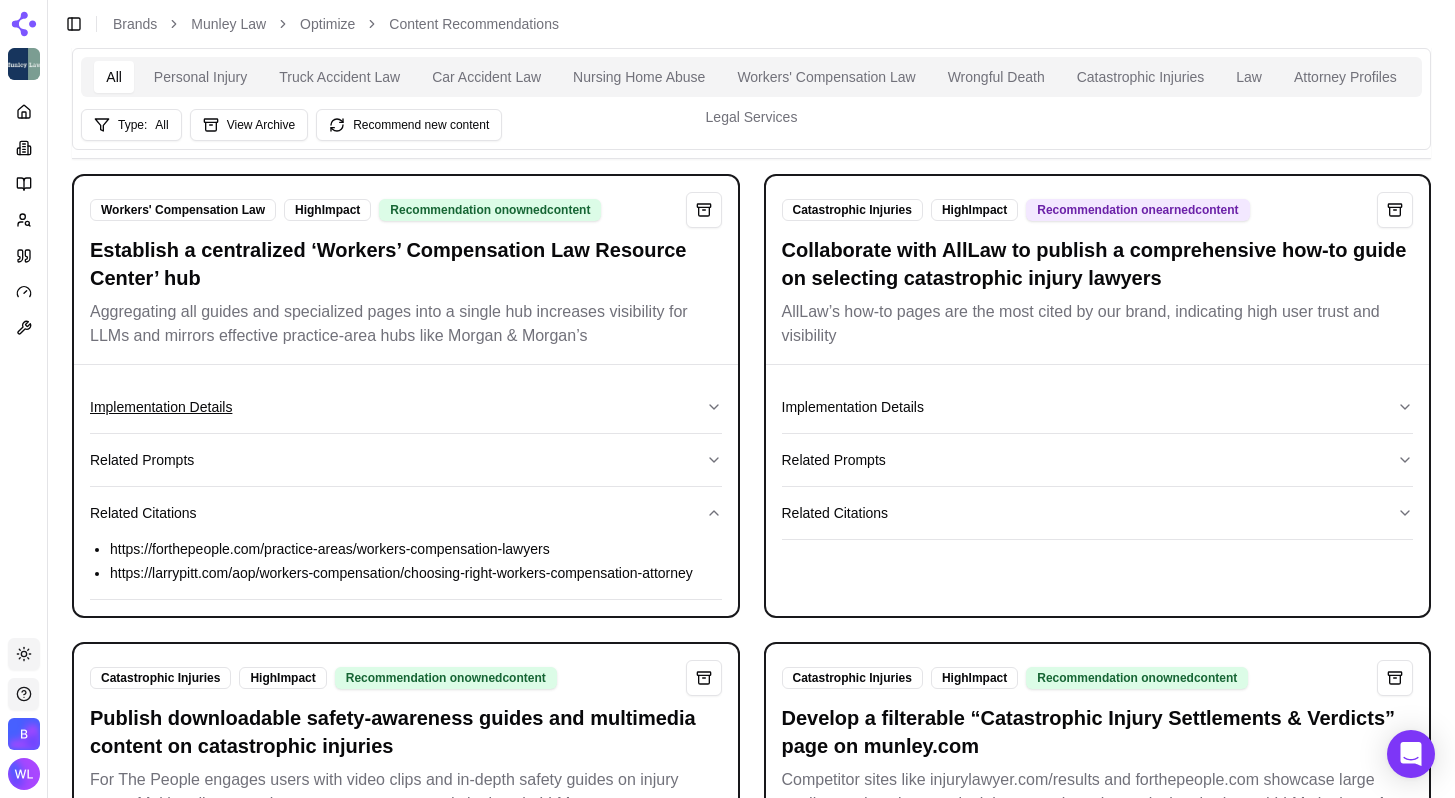 click on "Implementation Details" at bounding box center (406, 407) 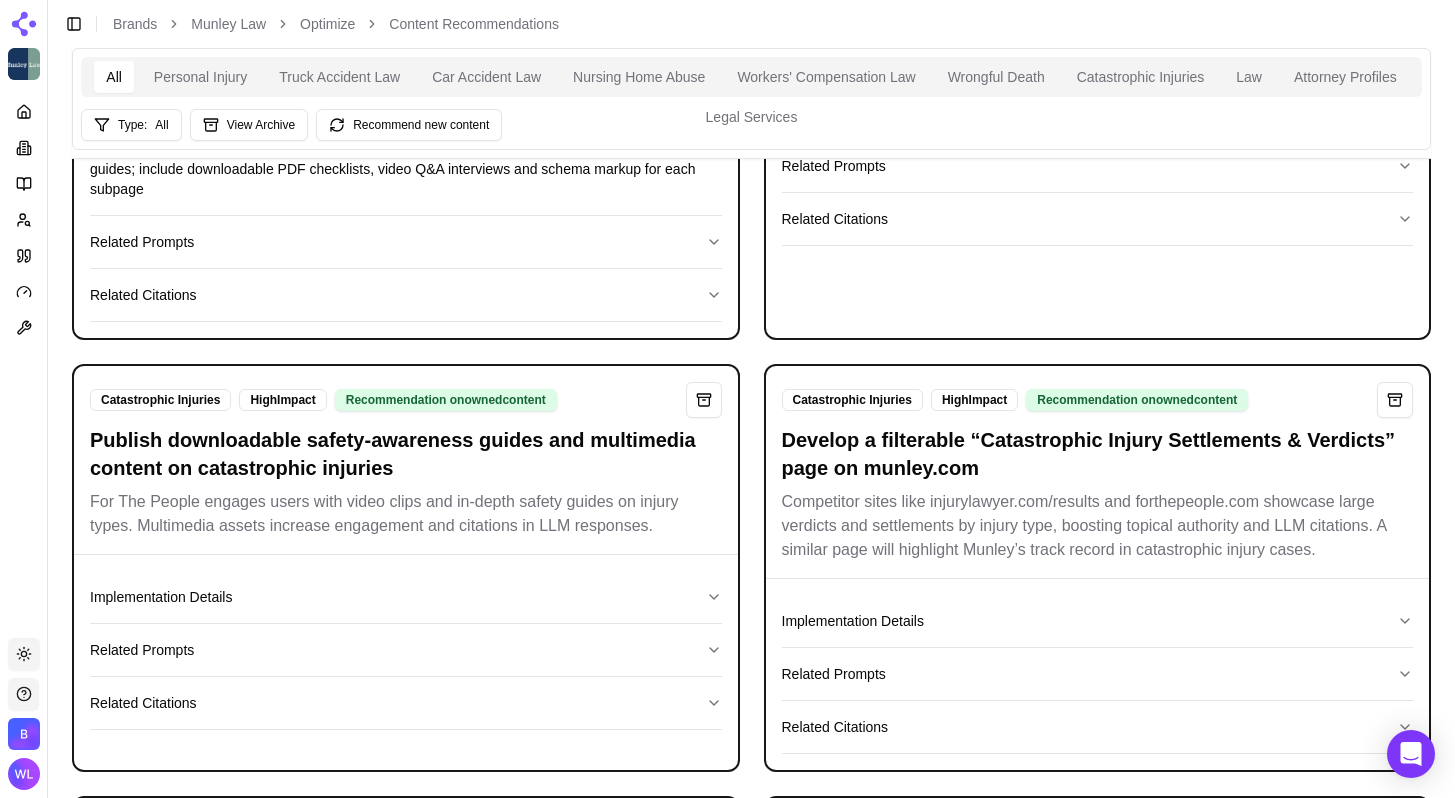 scroll, scrollTop: 863, scrollLeft: 0, axis: vertical 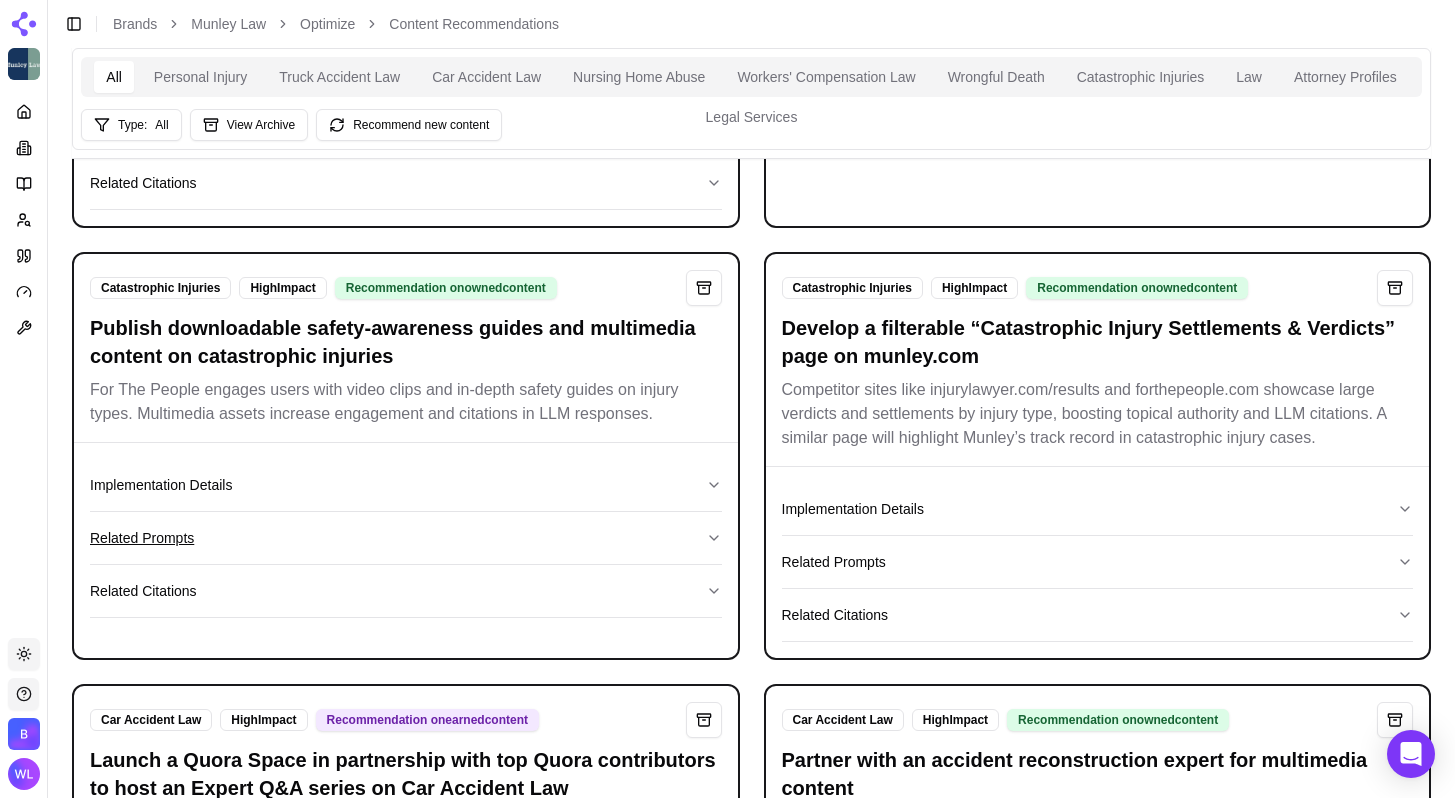 click on "Related Prompts" at bounding box center (406, 538) 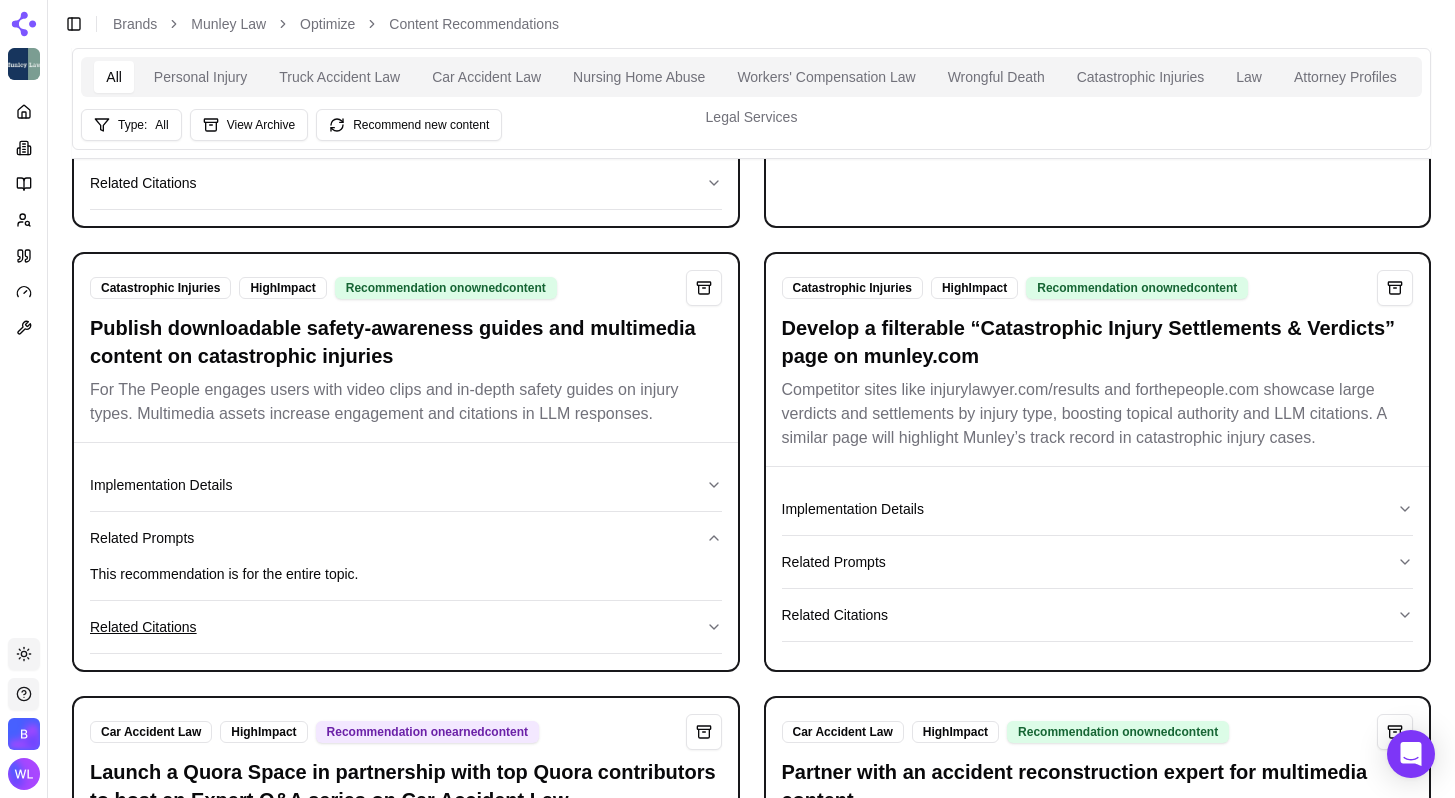 click on "Related Citations" at bounding box center [406, 627] 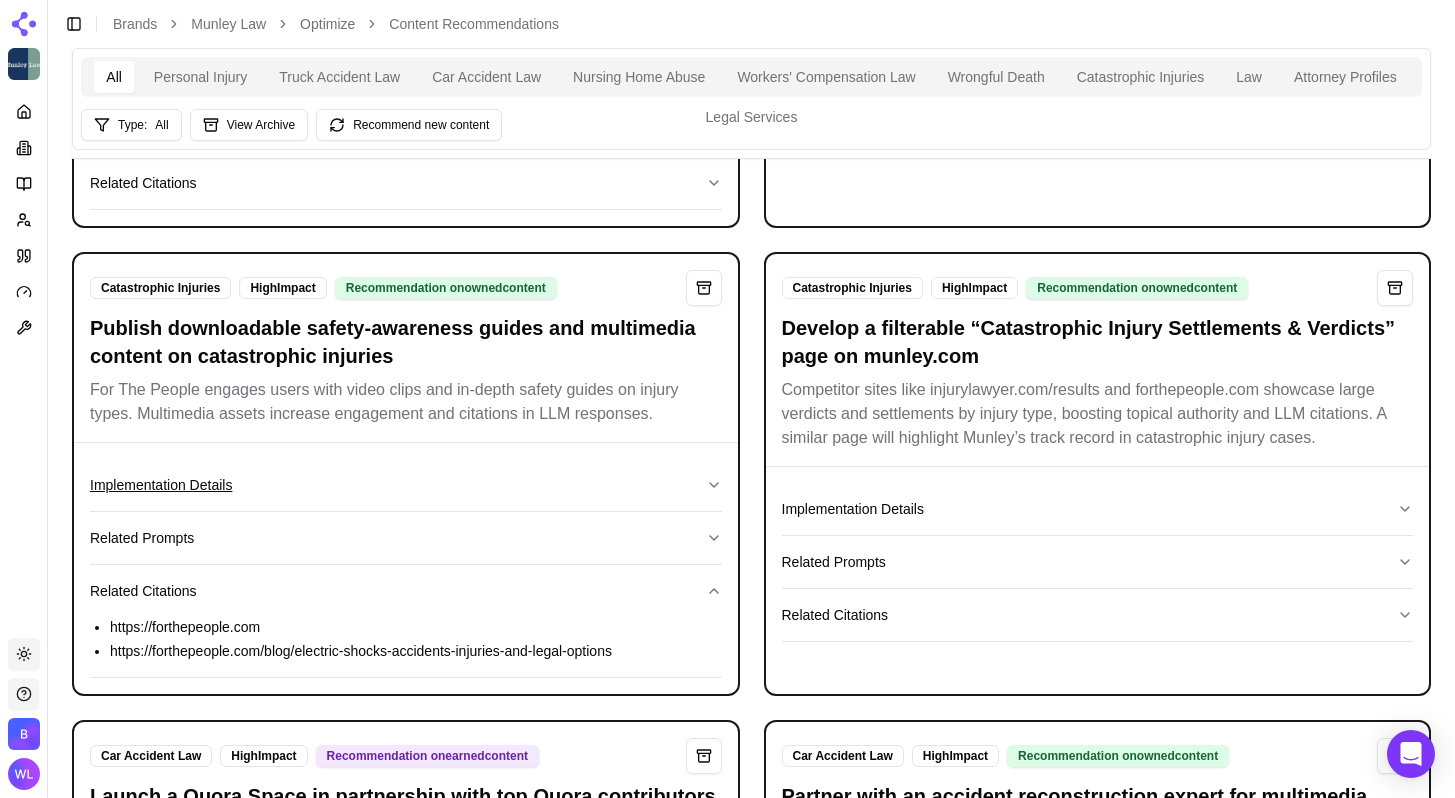 click on "Implementation Details" at bounding box center (406, 485) 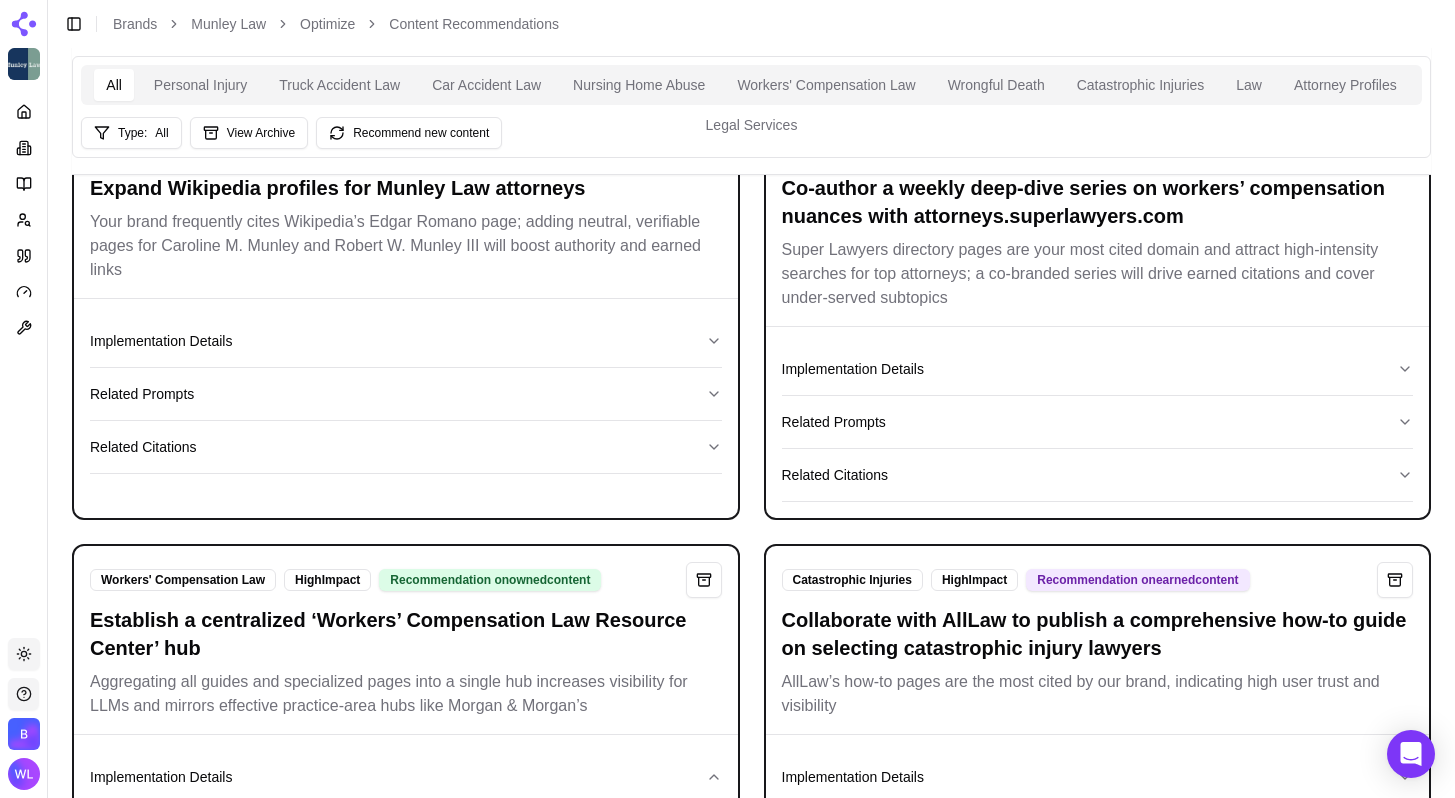 scroll, scrollTop: 0, scrollLeft: 0, axis: both 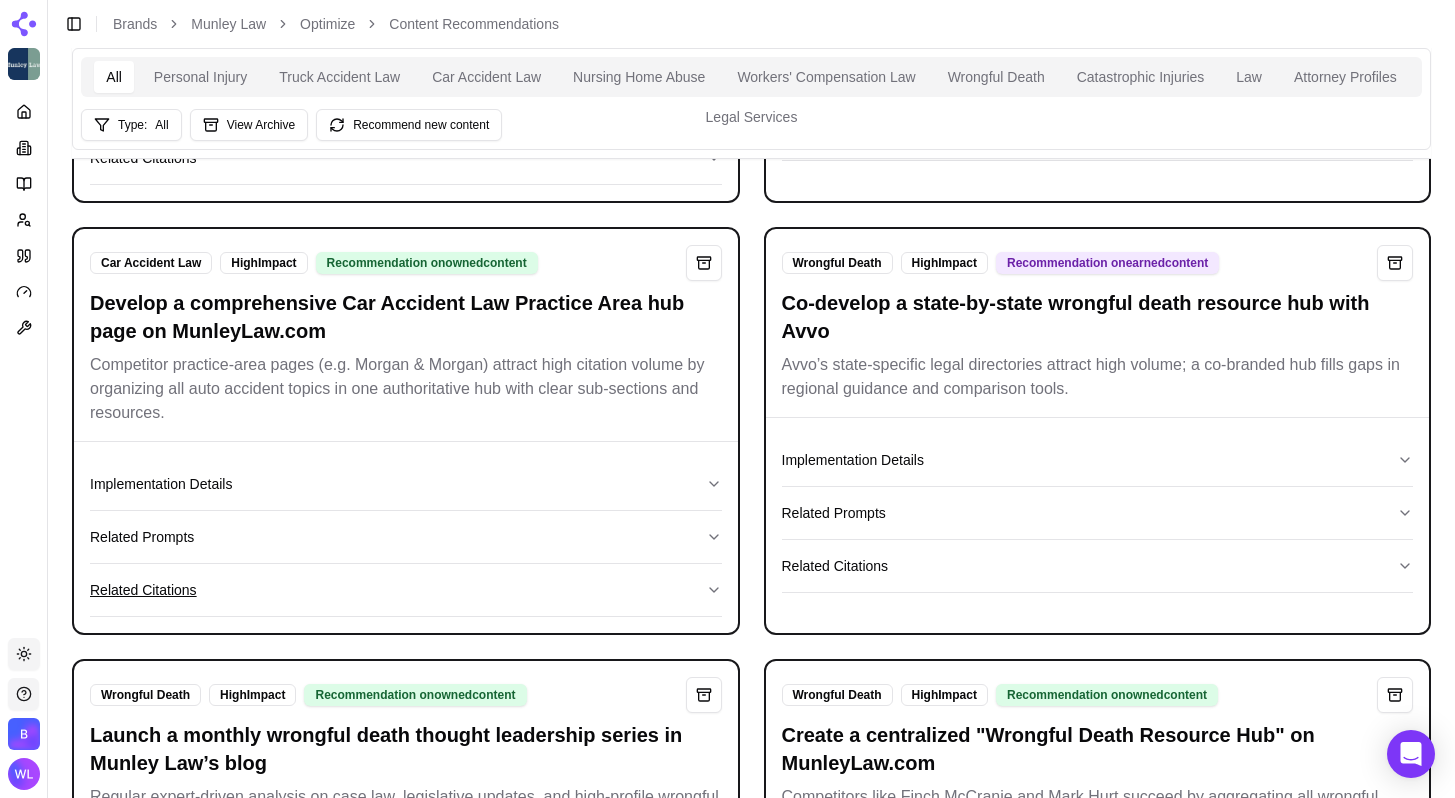 click on "Related Citations" at bounding box center [406, 590] 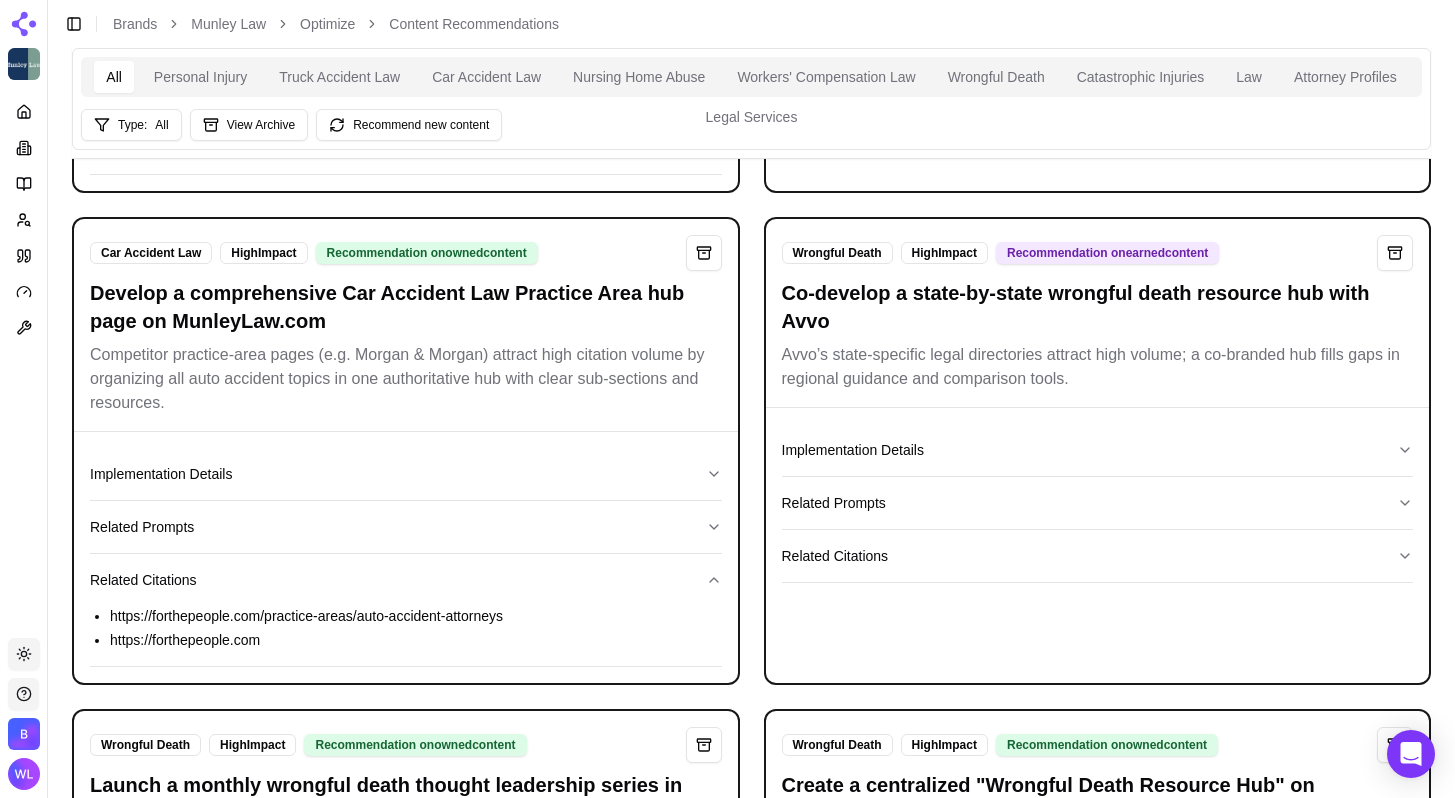 scroll, scrollTop: 1815, scrollLeft: 0, axis: vertical 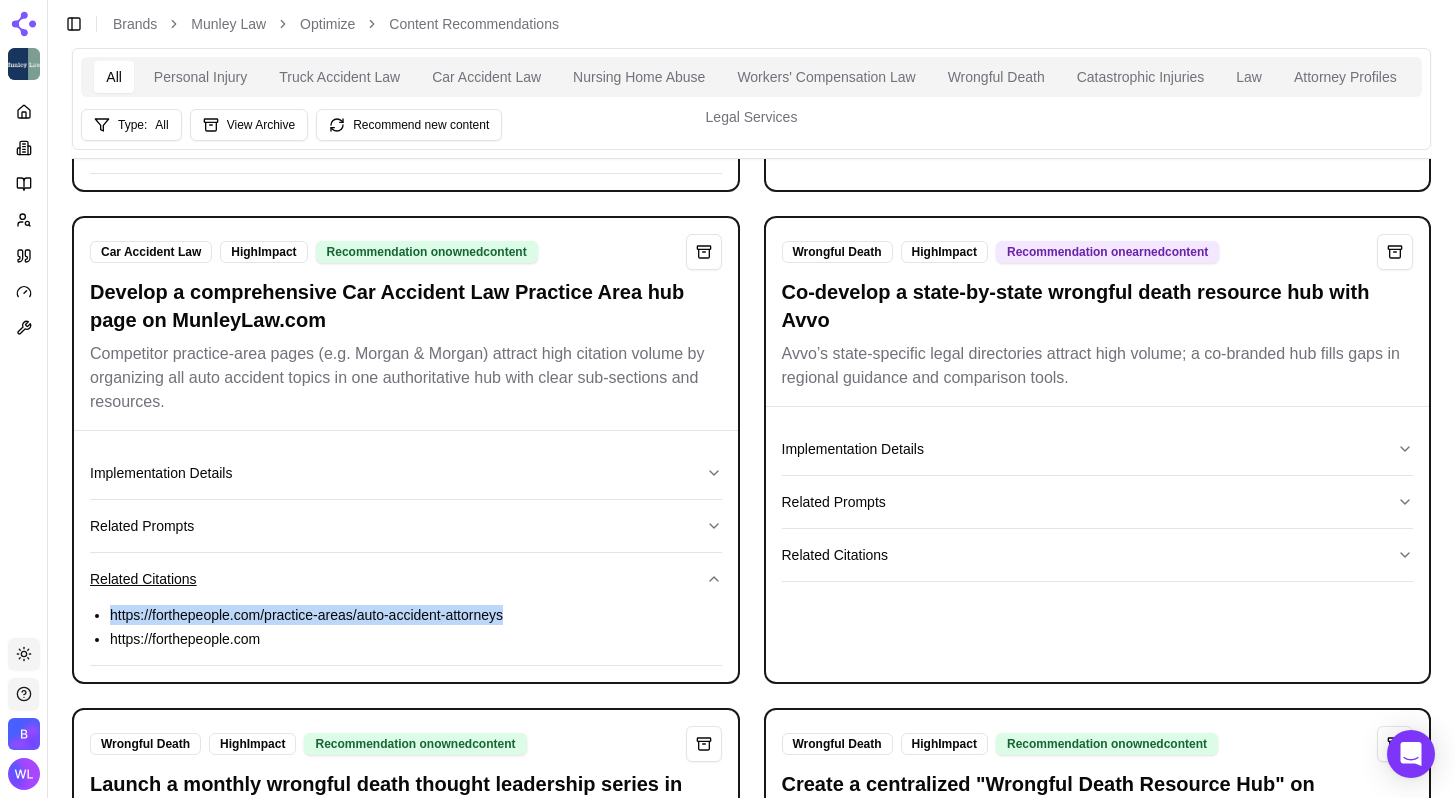 drag, startPoint x: 587, startPoint y: 645, endPoint x: 144, endPoint y: 619, distance: 443.76233 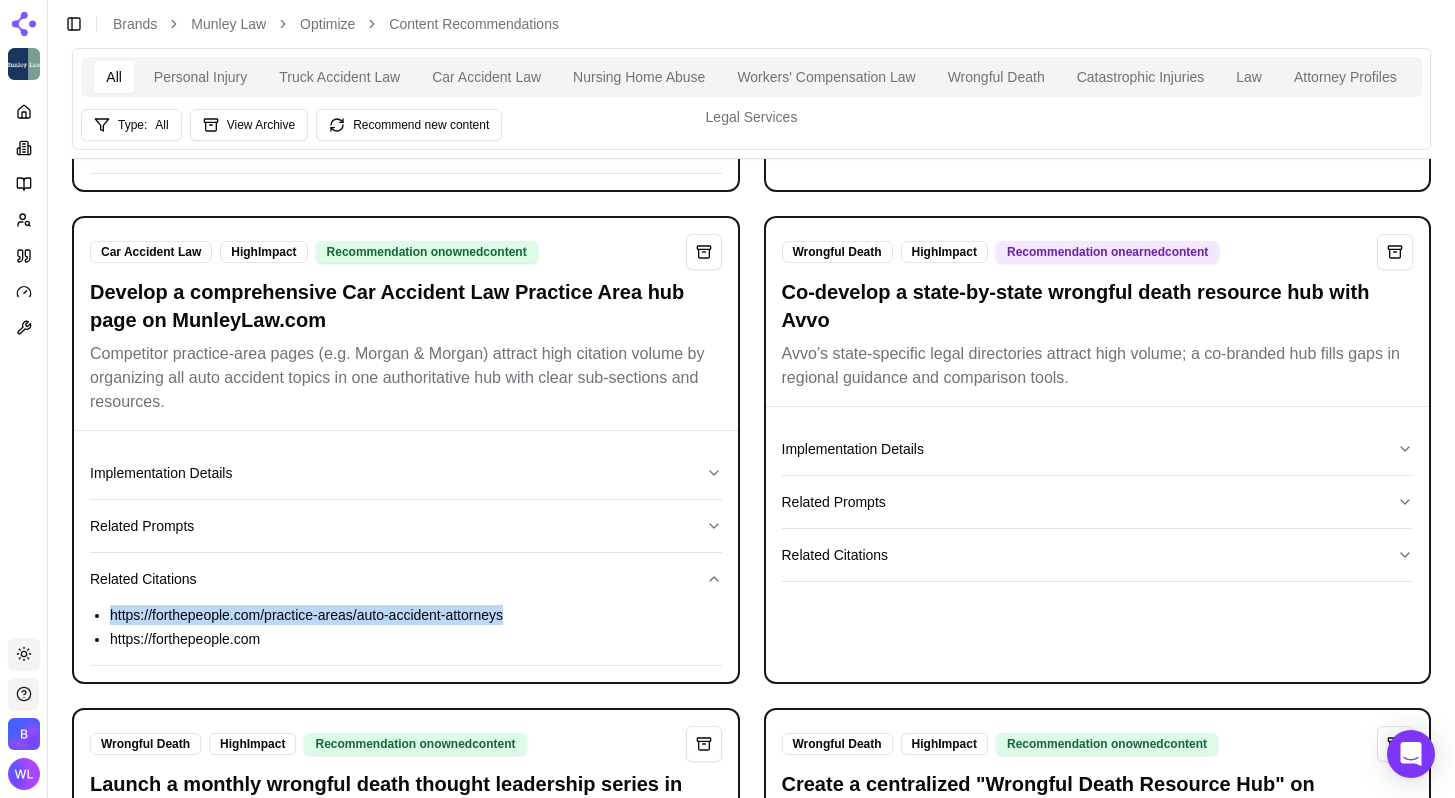 copy on "https://forthepeople.com/practice-areas/auto-accident-attorneys" 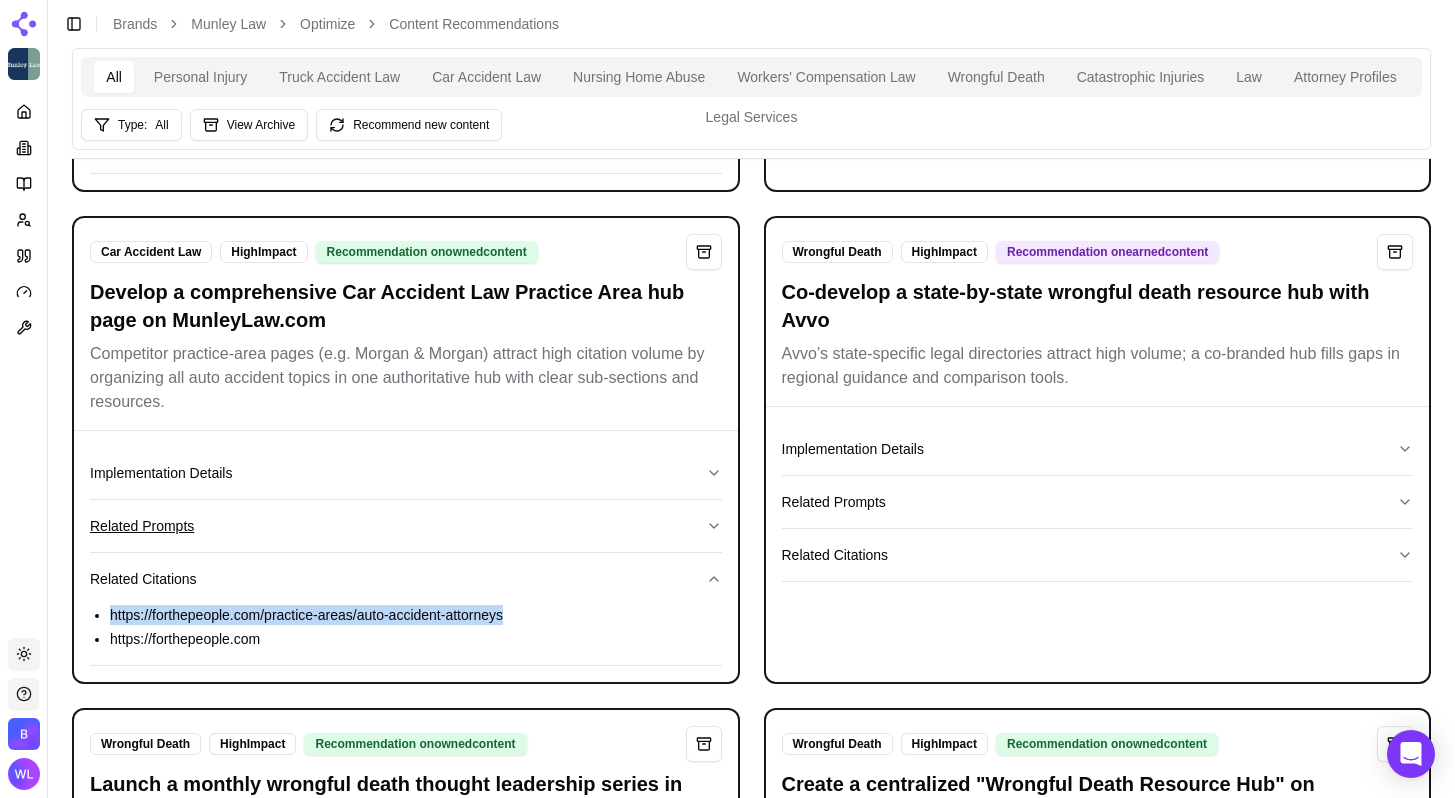 click on "Related Prompts" at bounding box center (406, 526) 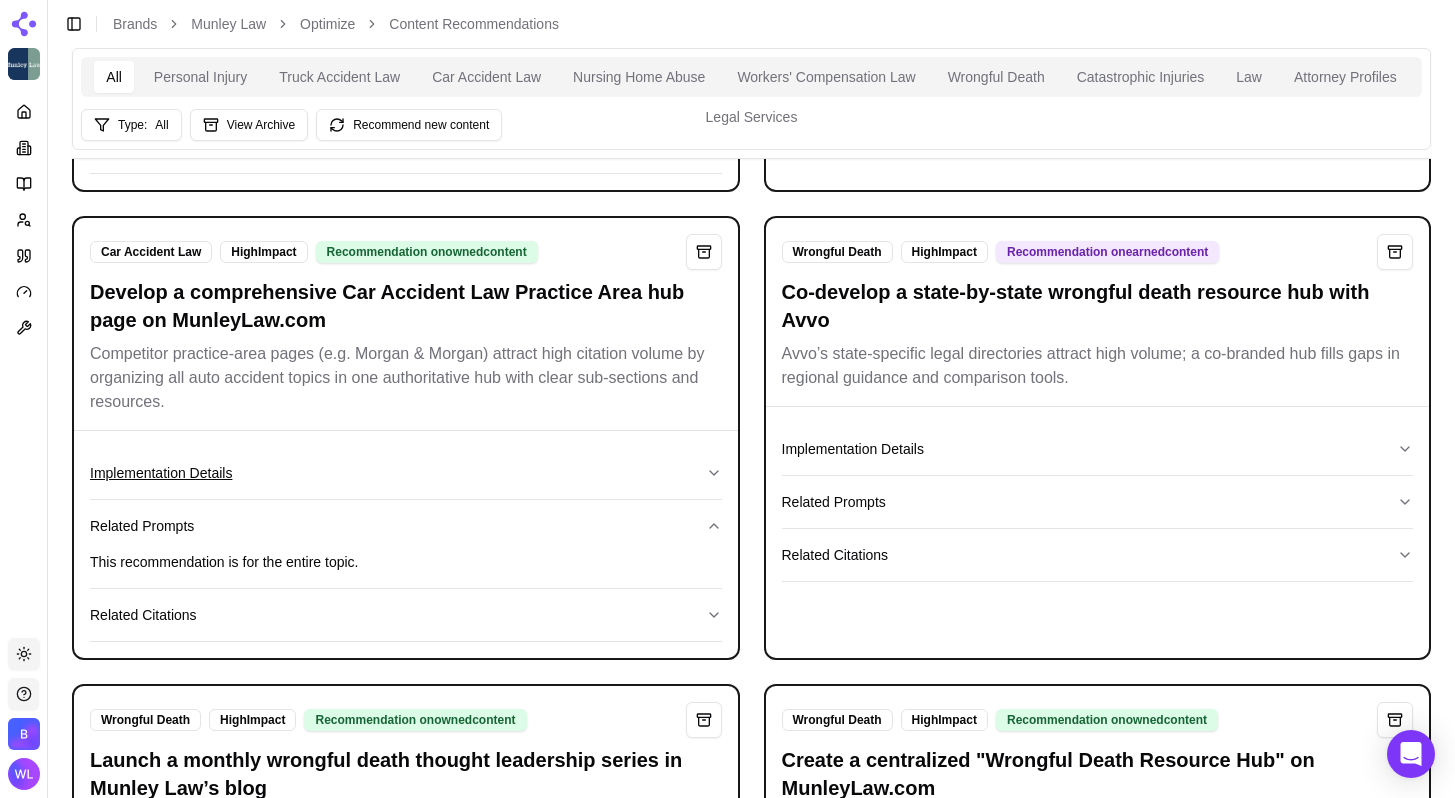click on "Implementation Details" at bounding box center (406, 473) 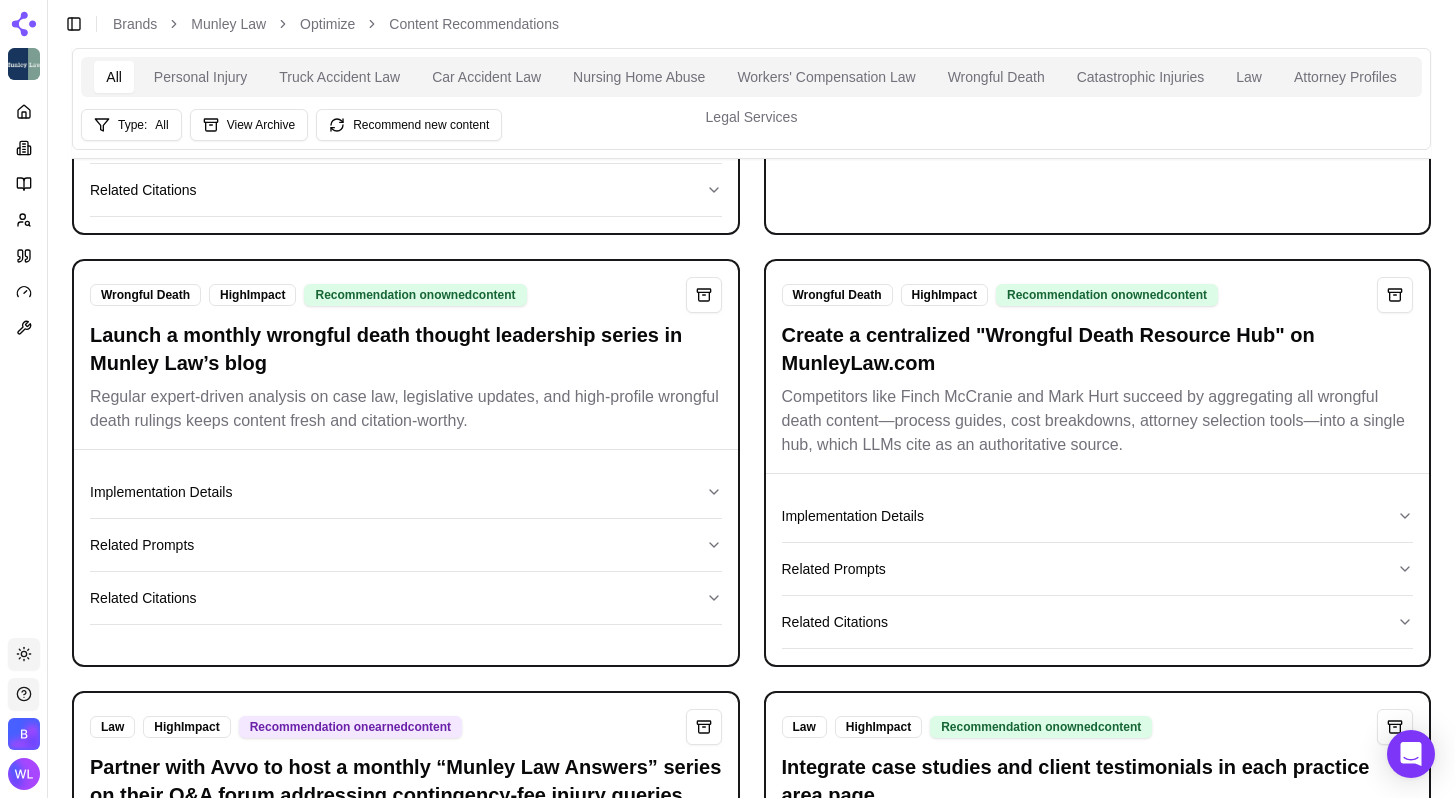 scroll, scrollTop: 2194, scrollLeft: 0, axis: vertical 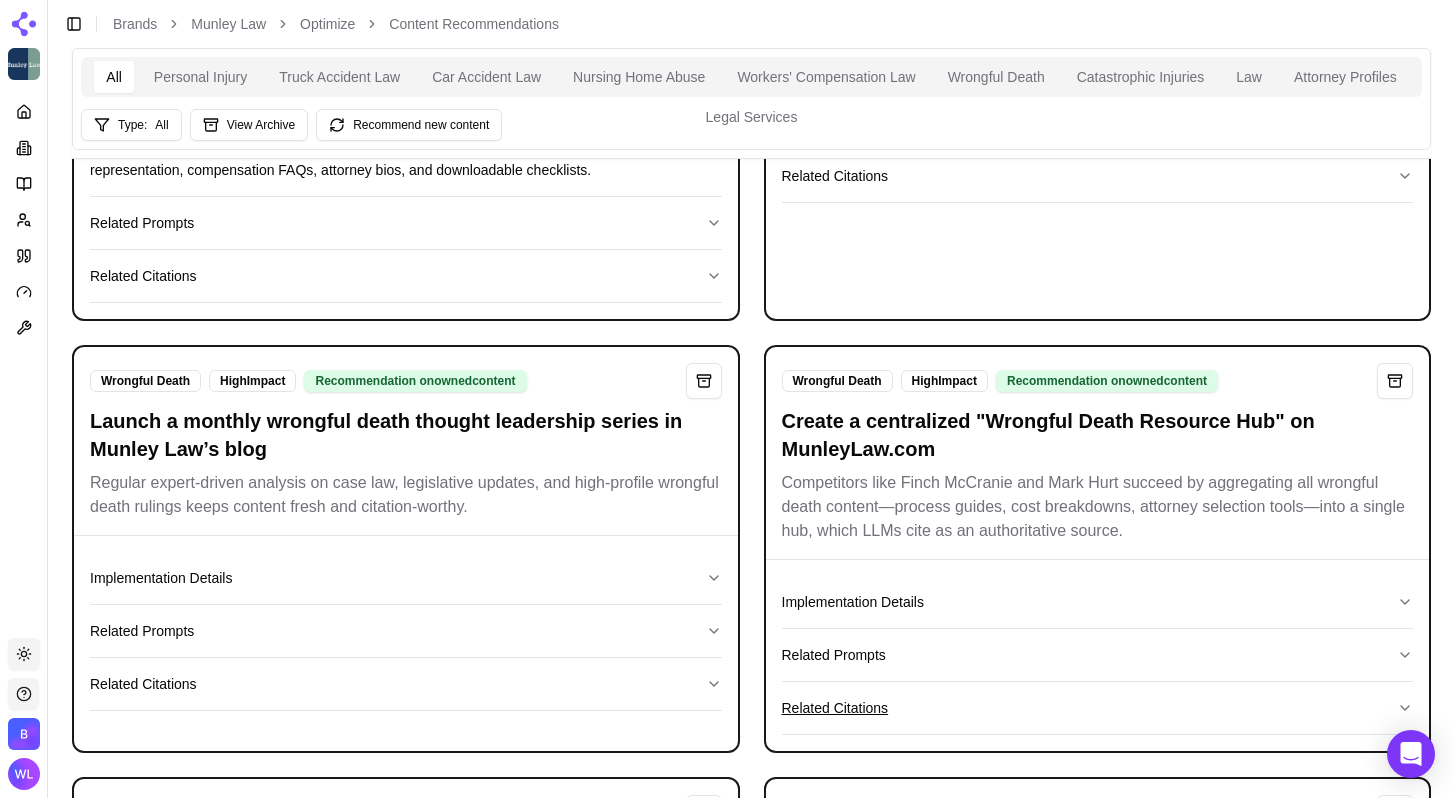 click on "Related Citations" at bounding box center [1098, 708] 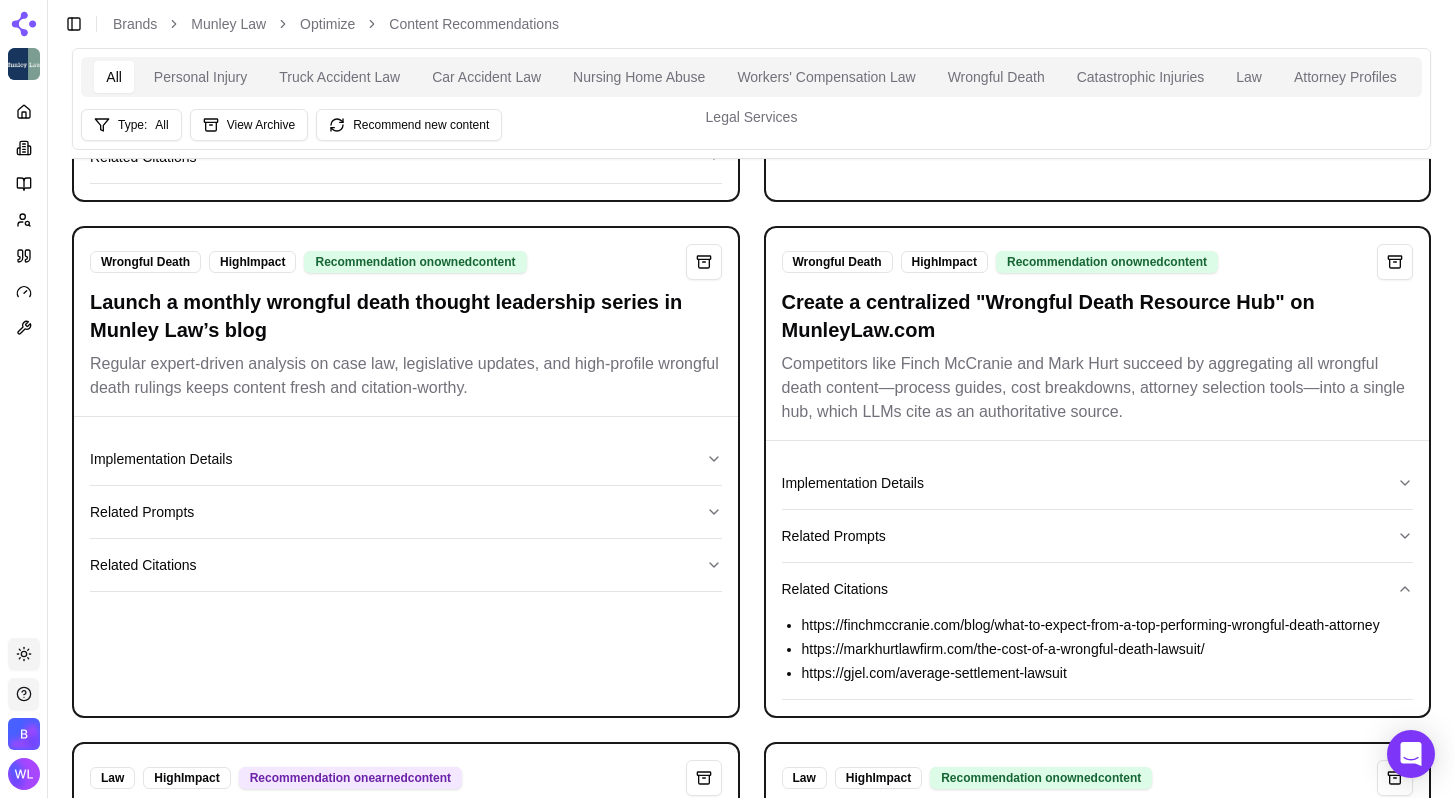 scroll, scrollTop: 2390, scrollLeft: 0, axis: vertical 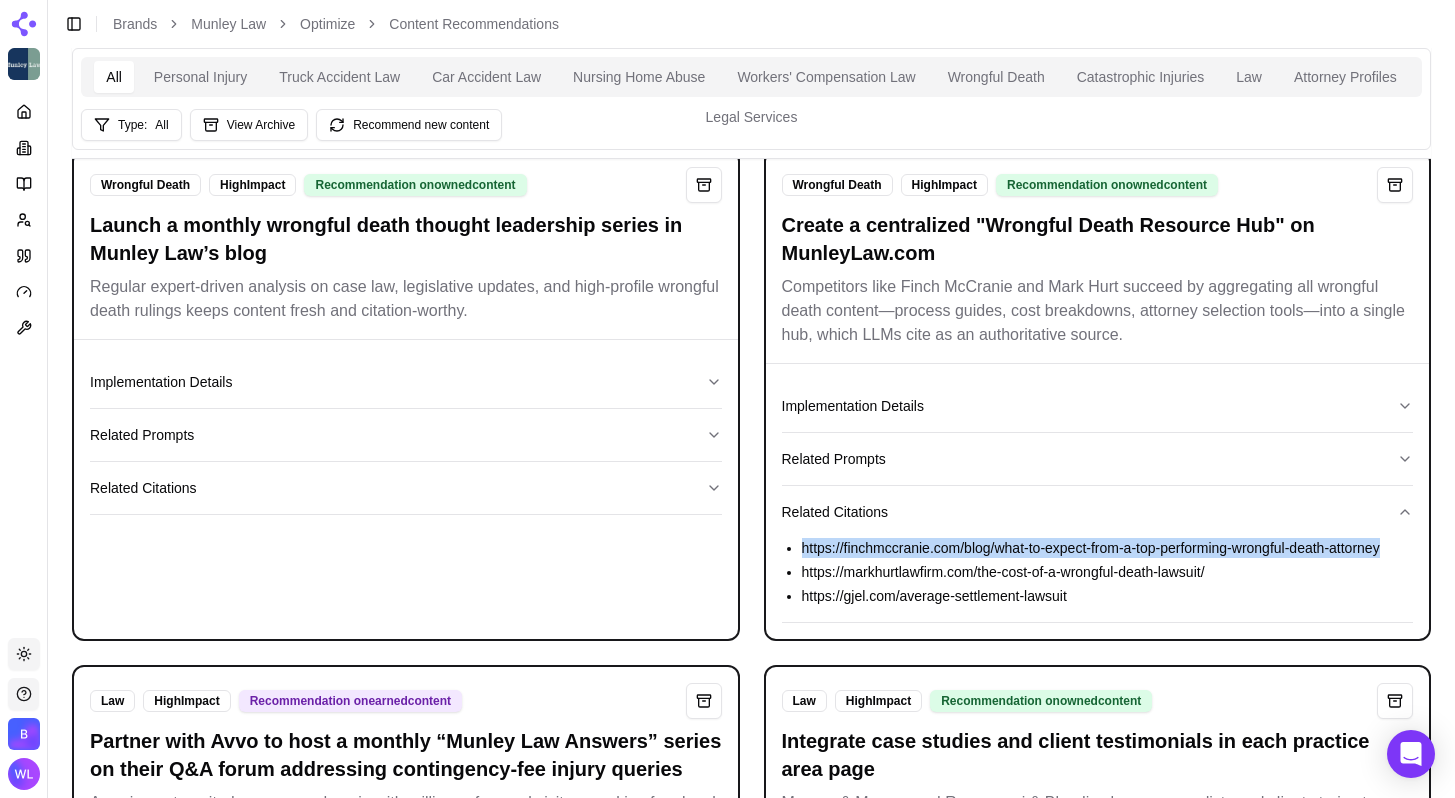 drag, startPoint x: 886, startPoint y: 590, endPoint x: 855, endPoint y: 572, distance: 35.846897 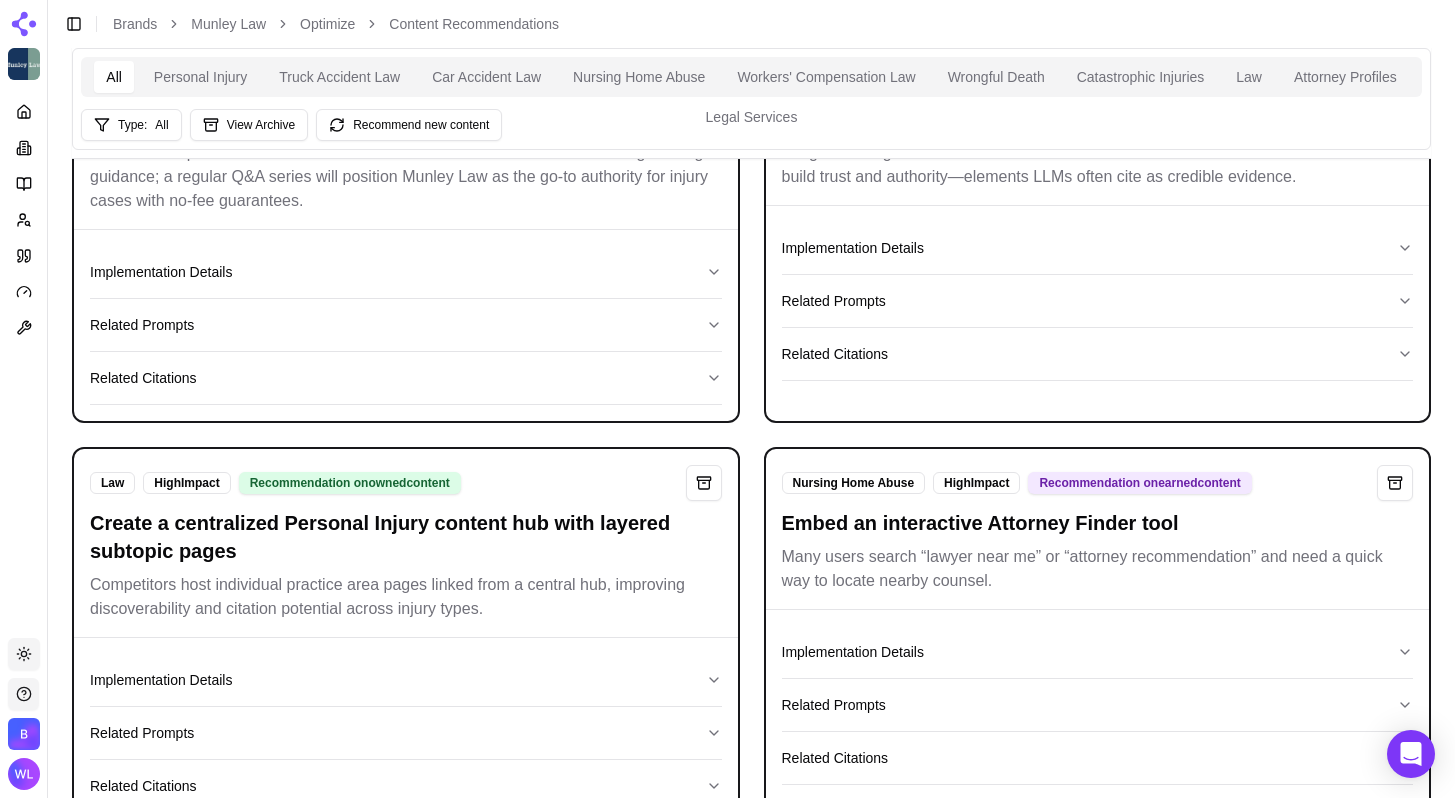scroll, scrollTop: 3223, scrollLeft: 0, axis: vertical 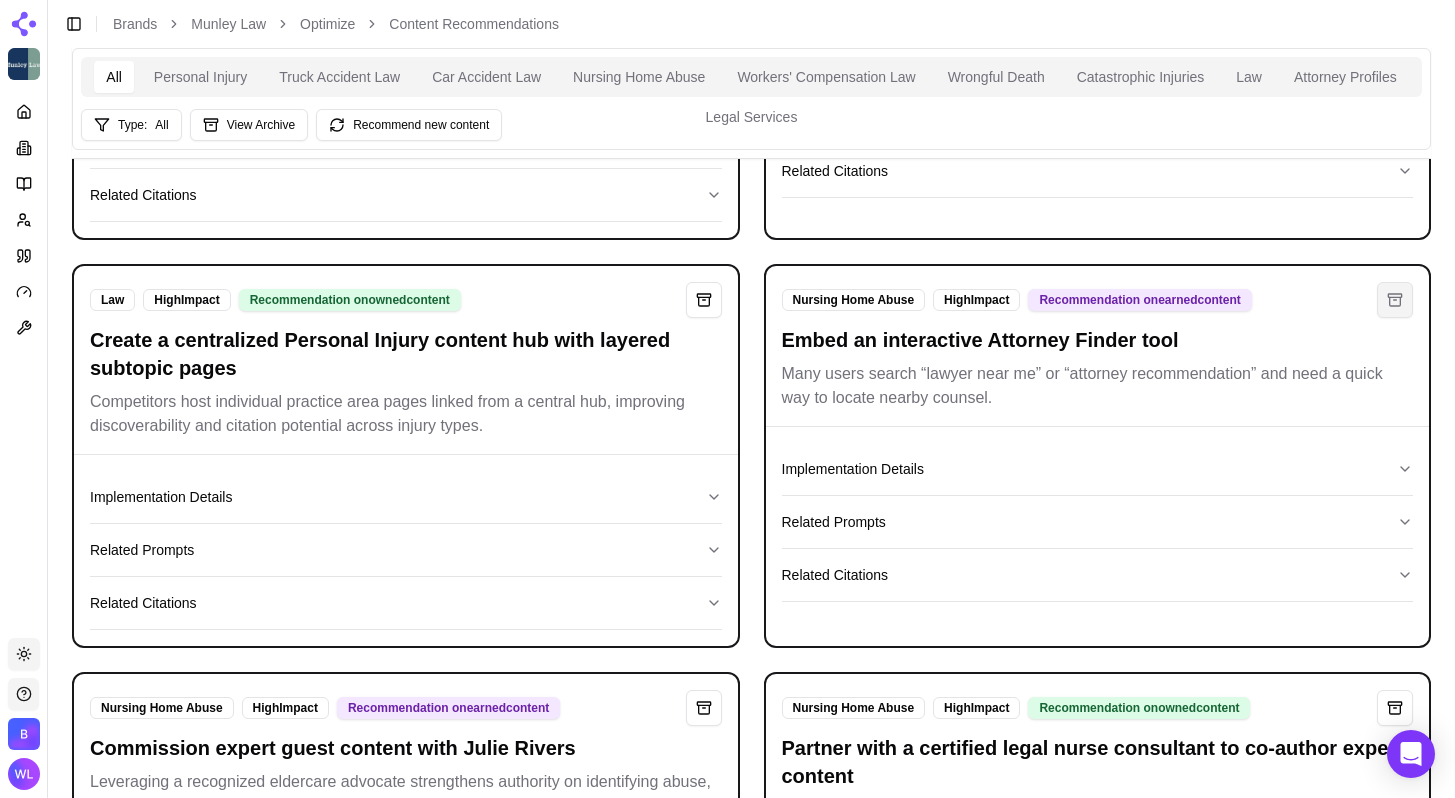 click at bounding box center (1395, 300) 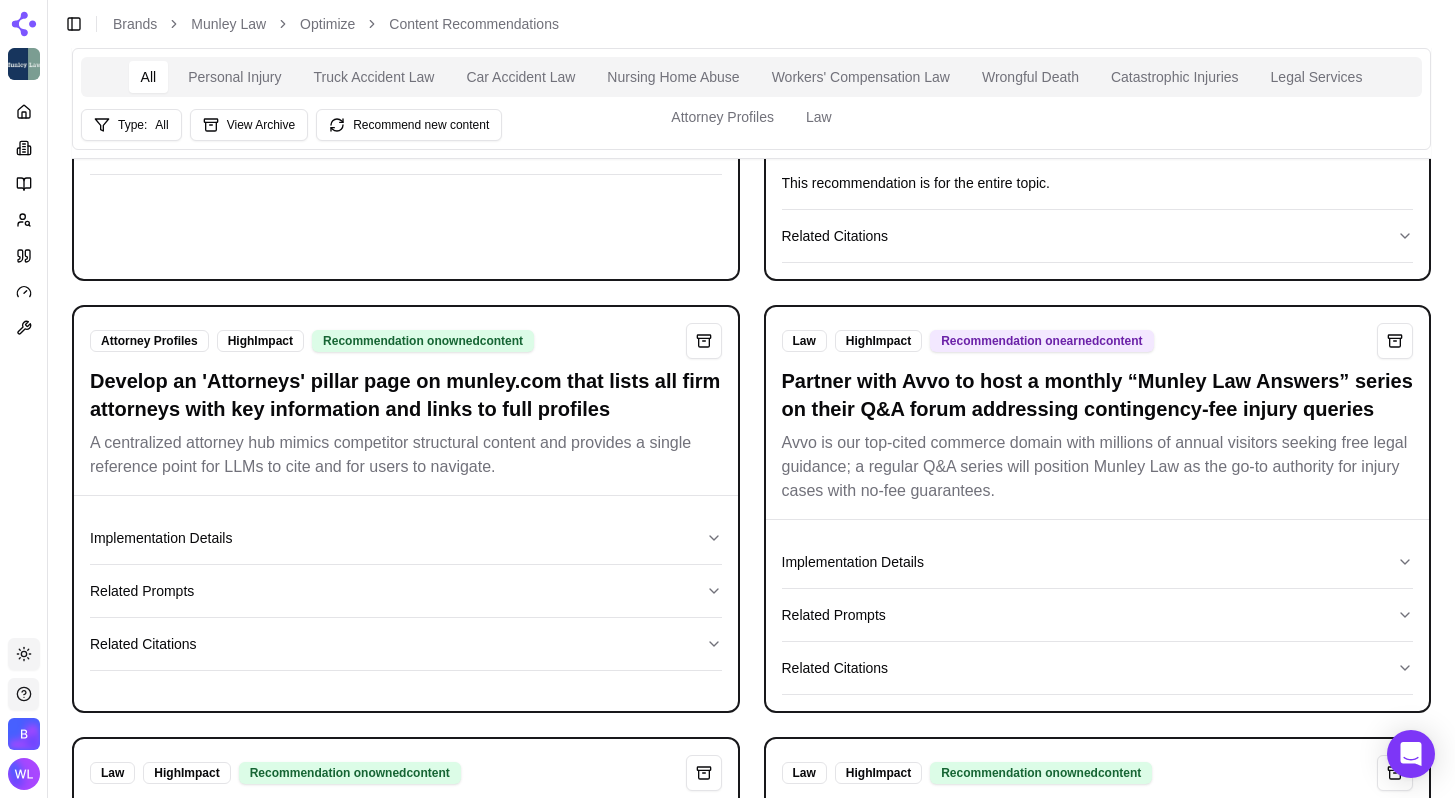 scroll, scrollTop: 3474, scrollLeft: 0, axis: vertical 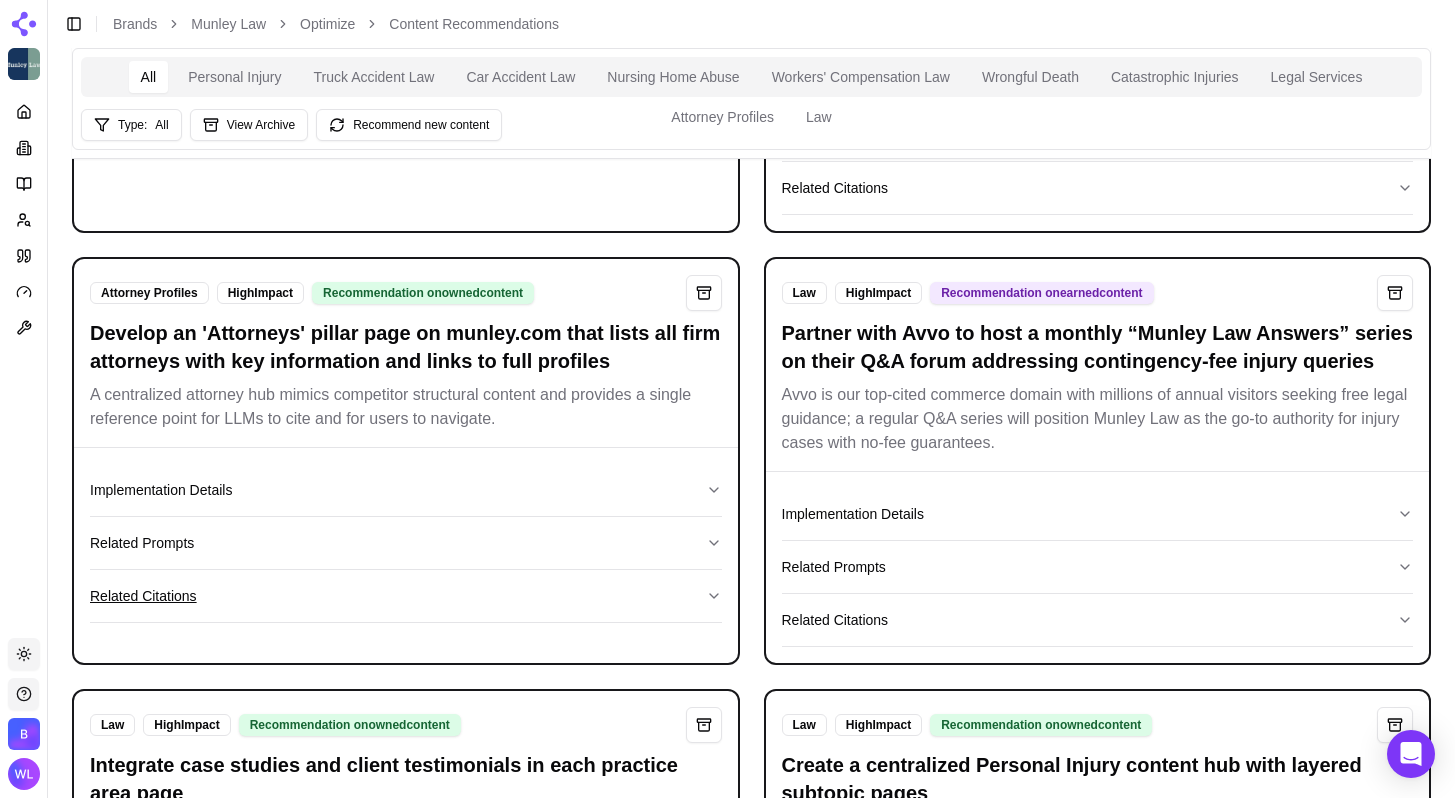 click on "Related Citations" at bounding box center [406, 596] 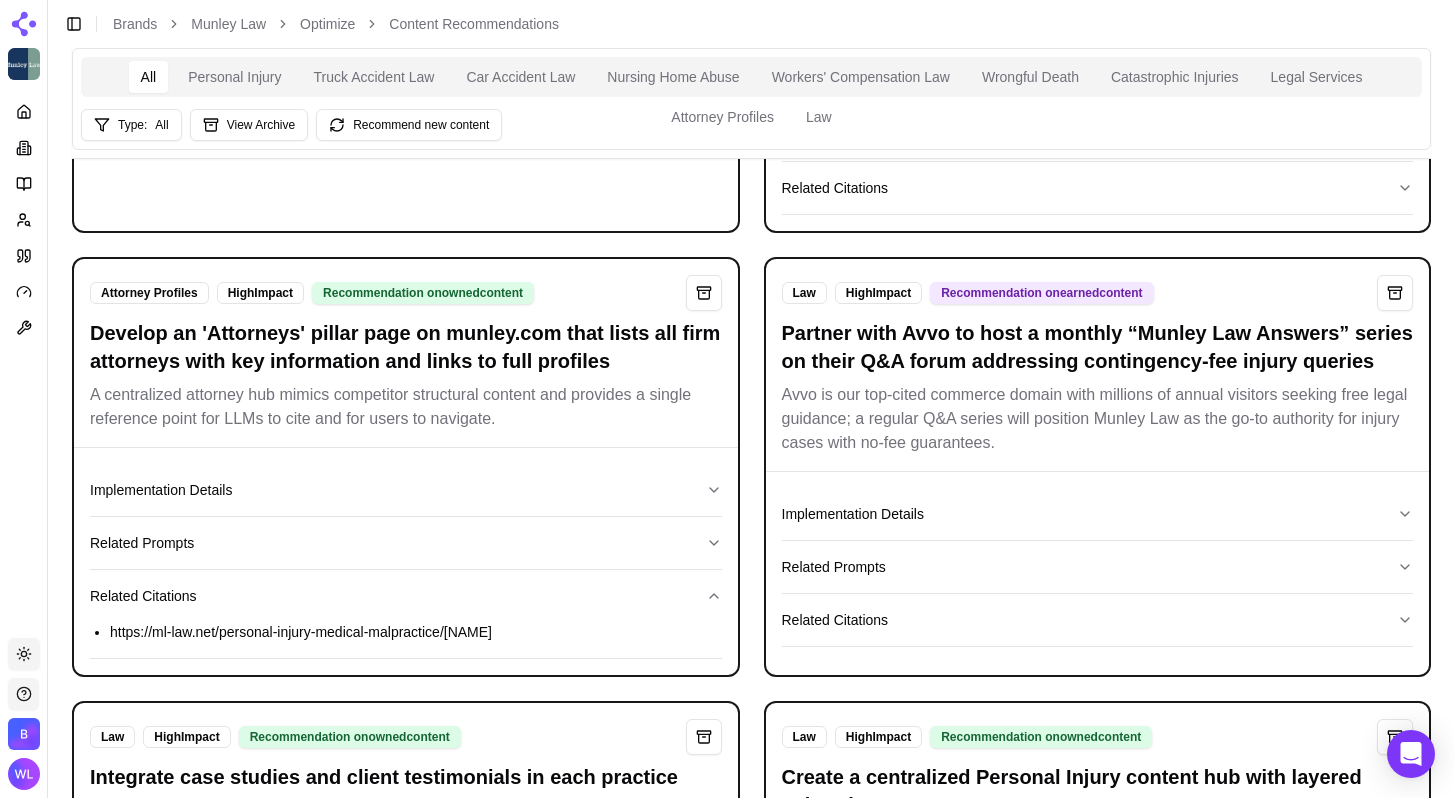 drag, startPoint x: 226, startPoint y: 699, endPoint x: 88, endPoint y: 663, distance: 142.61838 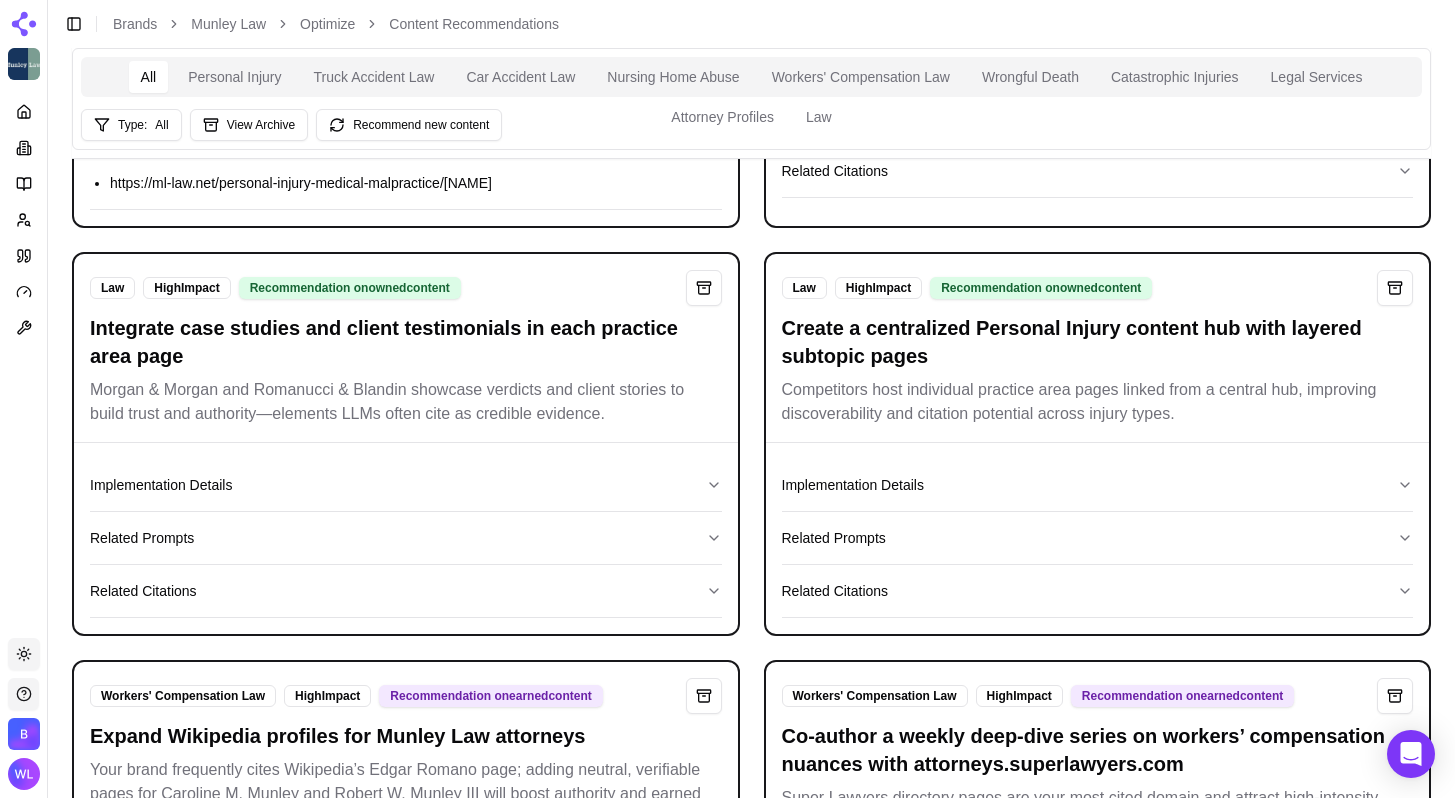 scroll, scrollTop: 3924, scrollLeft: 0, axis: vertical 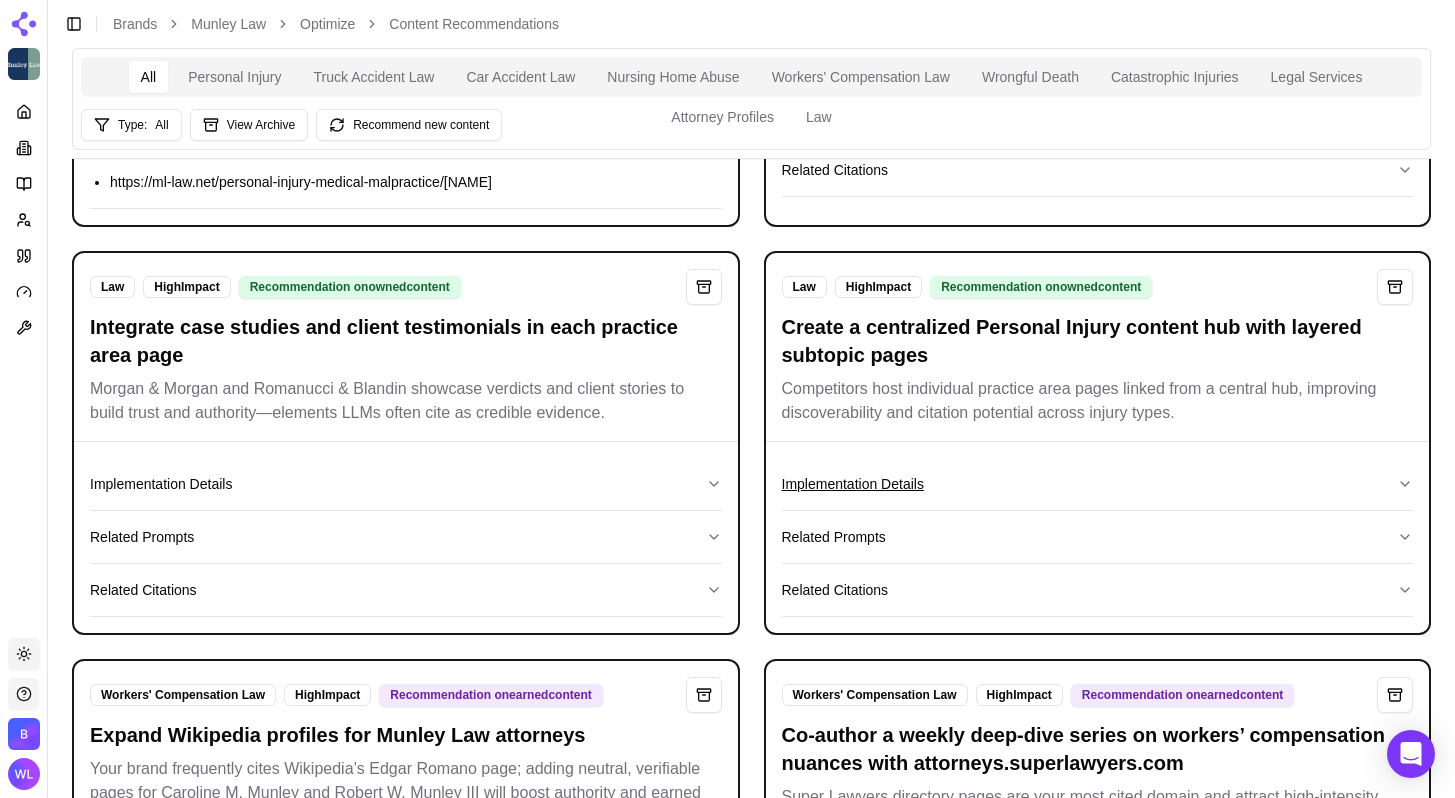 click on "Implementation Details" at bounding box center (1098, 484) 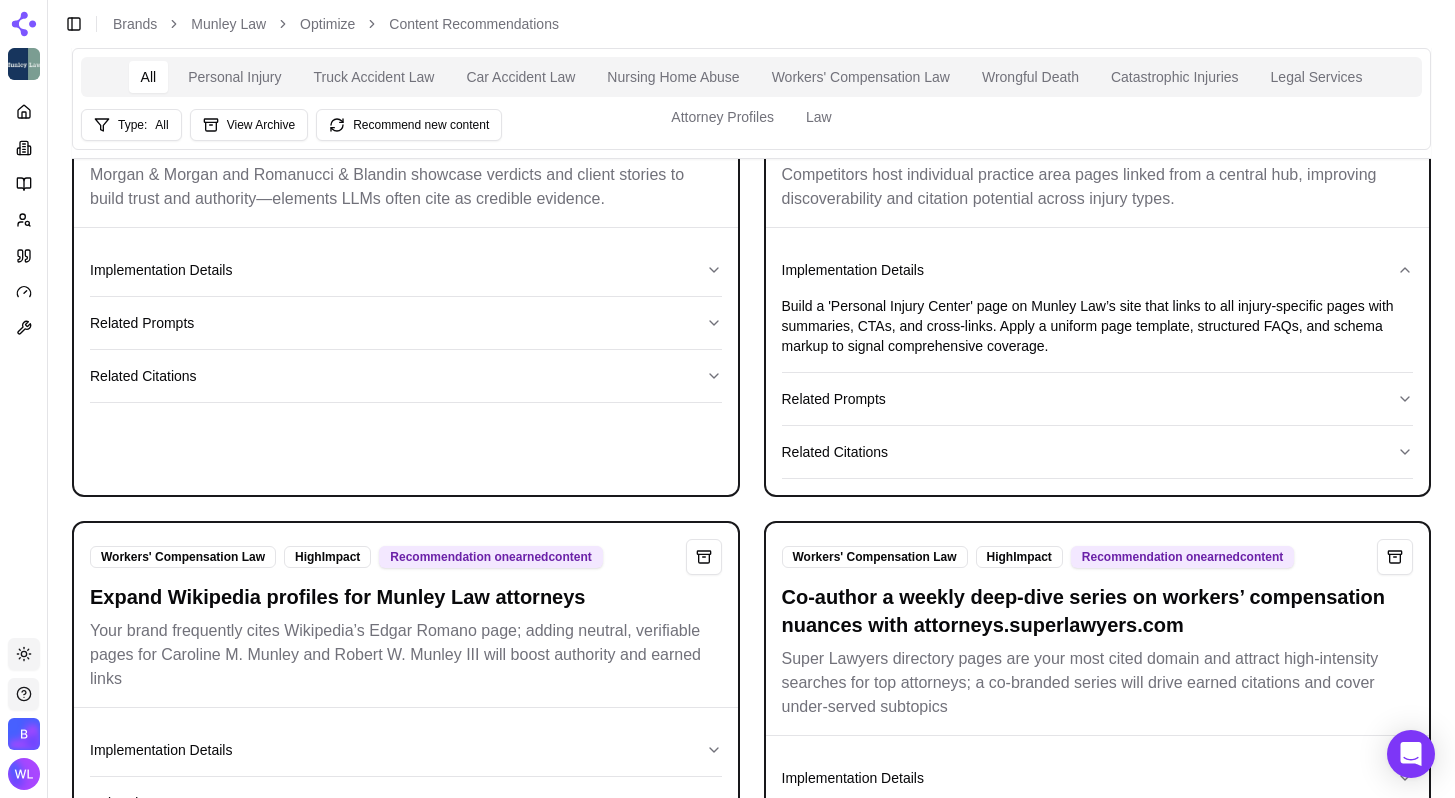 scroll, scrollTop: 4141, scrollLeft: 0, axis: vertical 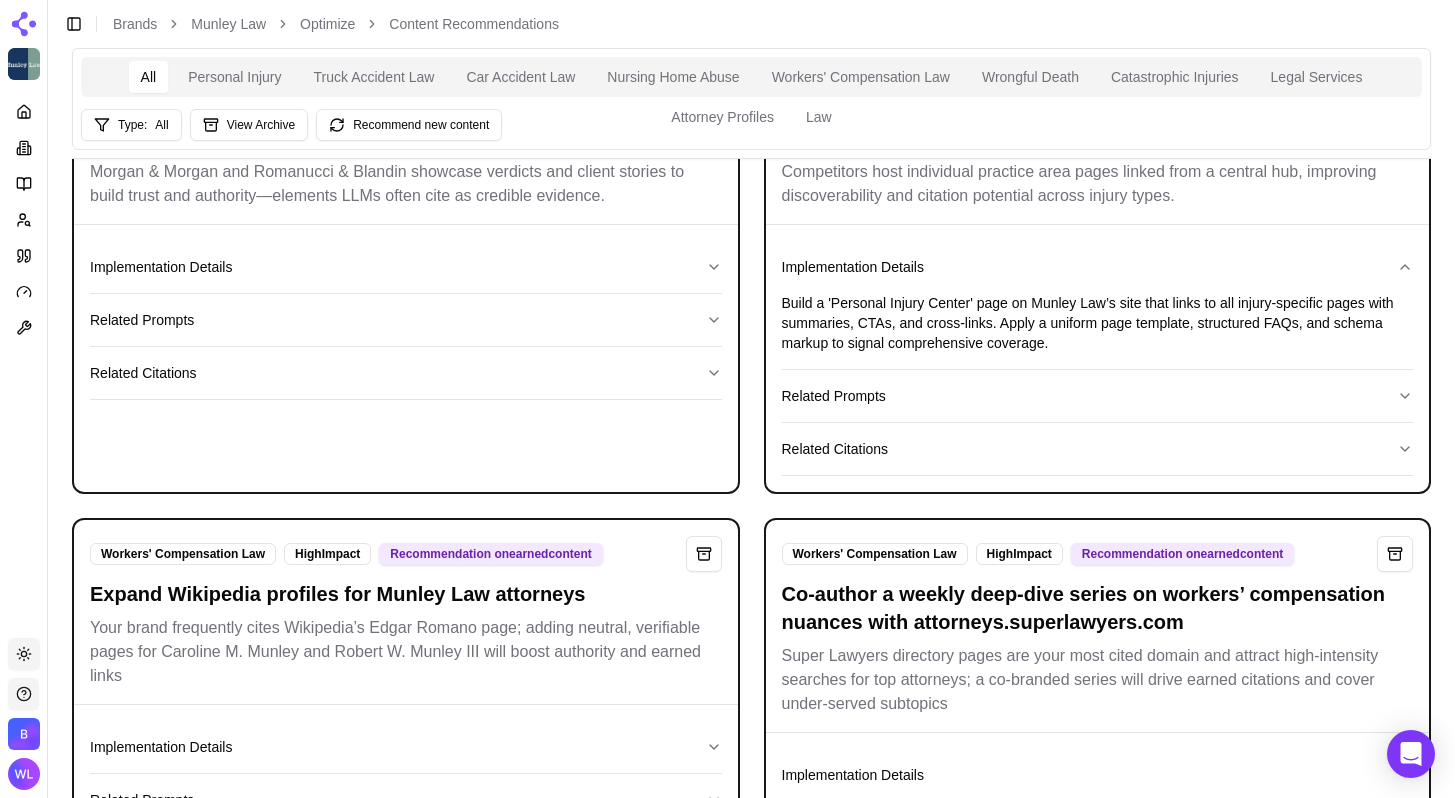 click on "Implementation Details Build a 'Personal Injury Center' page on Munley Law’s site that links to all injury-specific pages with summaries, CTAs, and cross-links. Apply a uniform page template, structured FAQs, and schema markup to signal comprehensive coverage. Related Prompts Related Citations" at bounding box center [1098, 358] 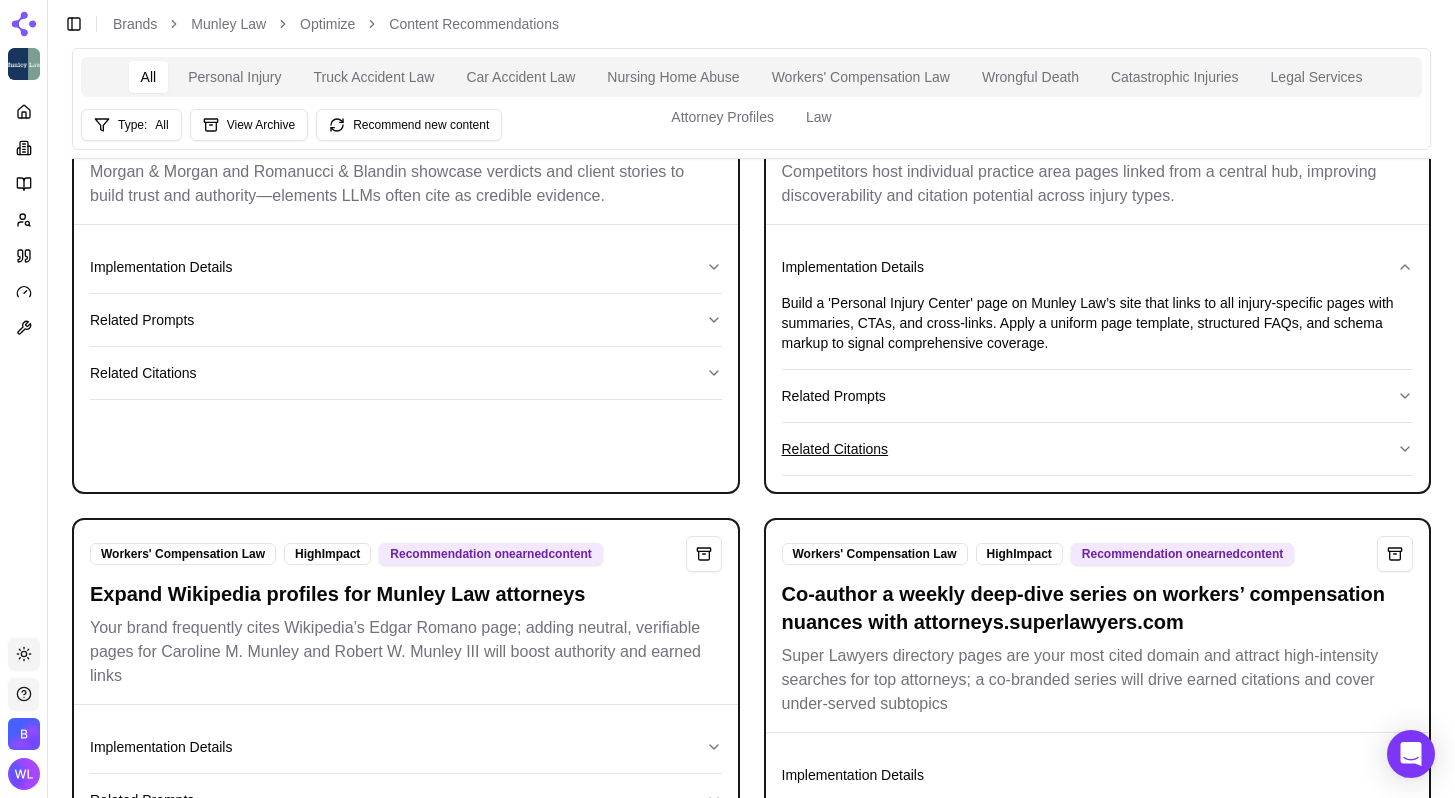 click on "Related Citations" at bounding box center (1098, 449) 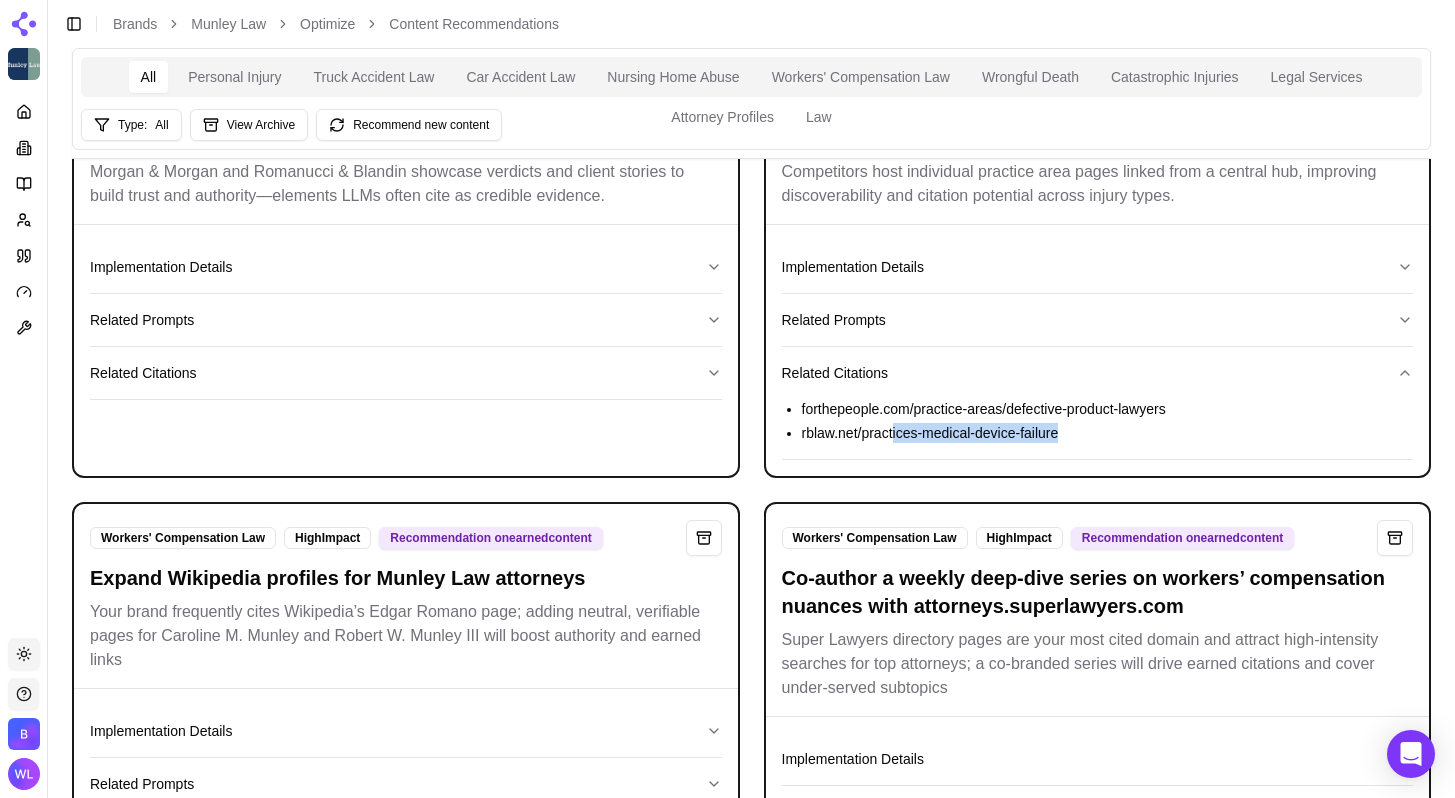 drag, startPoint x: 1092, startPoint y: 503, endPoint x: 904, endPoint y: 504, distance: 188.00266 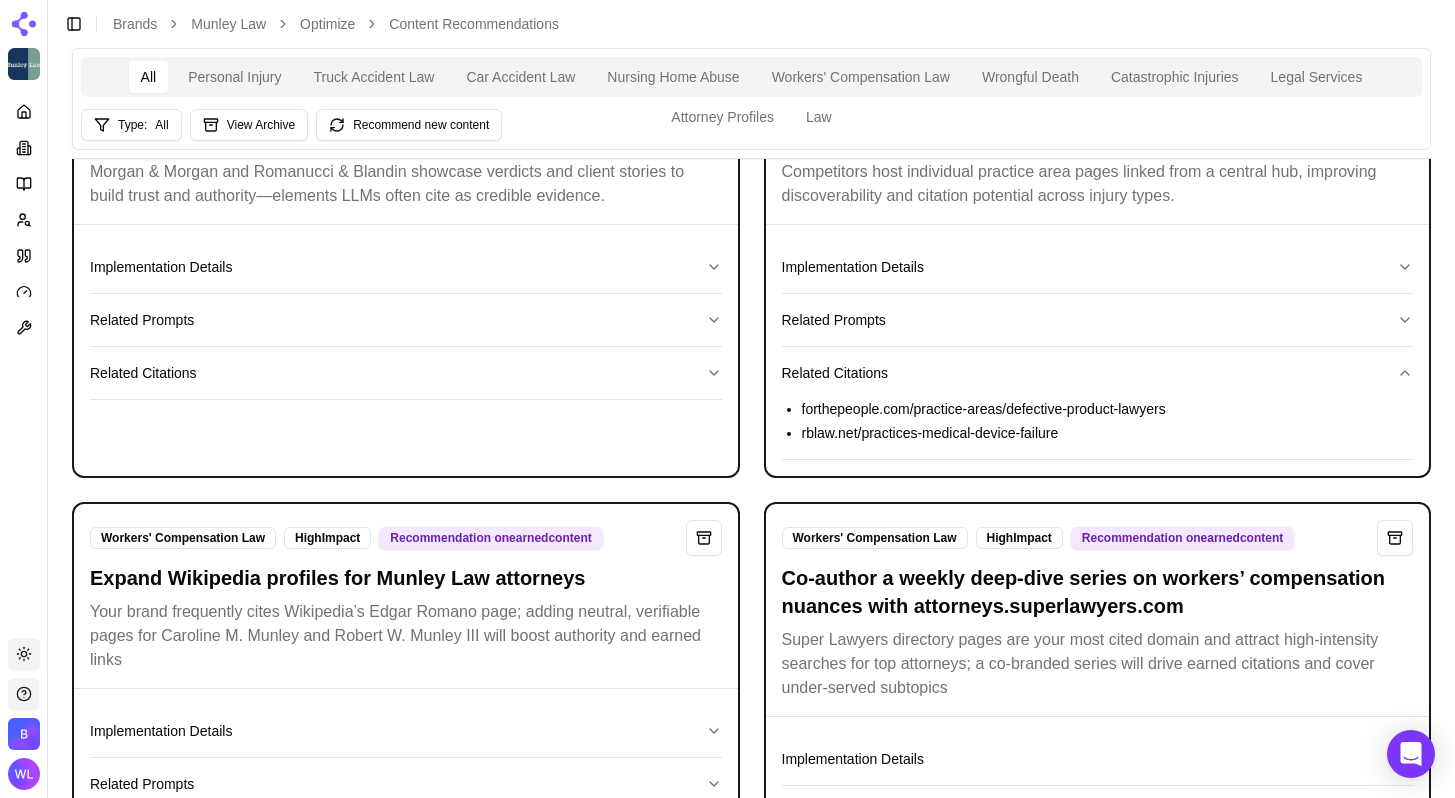 click on "Wrongful Death High  Impact Recommendation on  earned  content Co-develop a state-by-state wrongful death resource hub with Avvo Avvo’s state-specific legal directories attract high volume; a co-branded hub fills gaps in regional guidance and comparison tools. Implementation Details Related Prompts Related Citations Wrongful Death High  Impact Recommendation on  owned  content Launch a monthly wrongful death thought leadership series in Munley Law’s blog Regular expert-driven analysis on case law, legislative updates, and high-profile wrongful death rulings keeps content fresh and citation-worthy. Implementation Details Related Prompts Related Citations Wrongful Death High  Impact Recommendation on  owned  content Create a centralized "Wrongful Death Resource Hub" on MunleyLaw.com Competitors like Finch McCranie and Mark Hurt succeed by aggregating all wrongful death content—process guides, cost breakdowns, attorney selection tools—into a single hub, which LLMs cite as an authoritative source. High" at bounding box center [751, 8287] 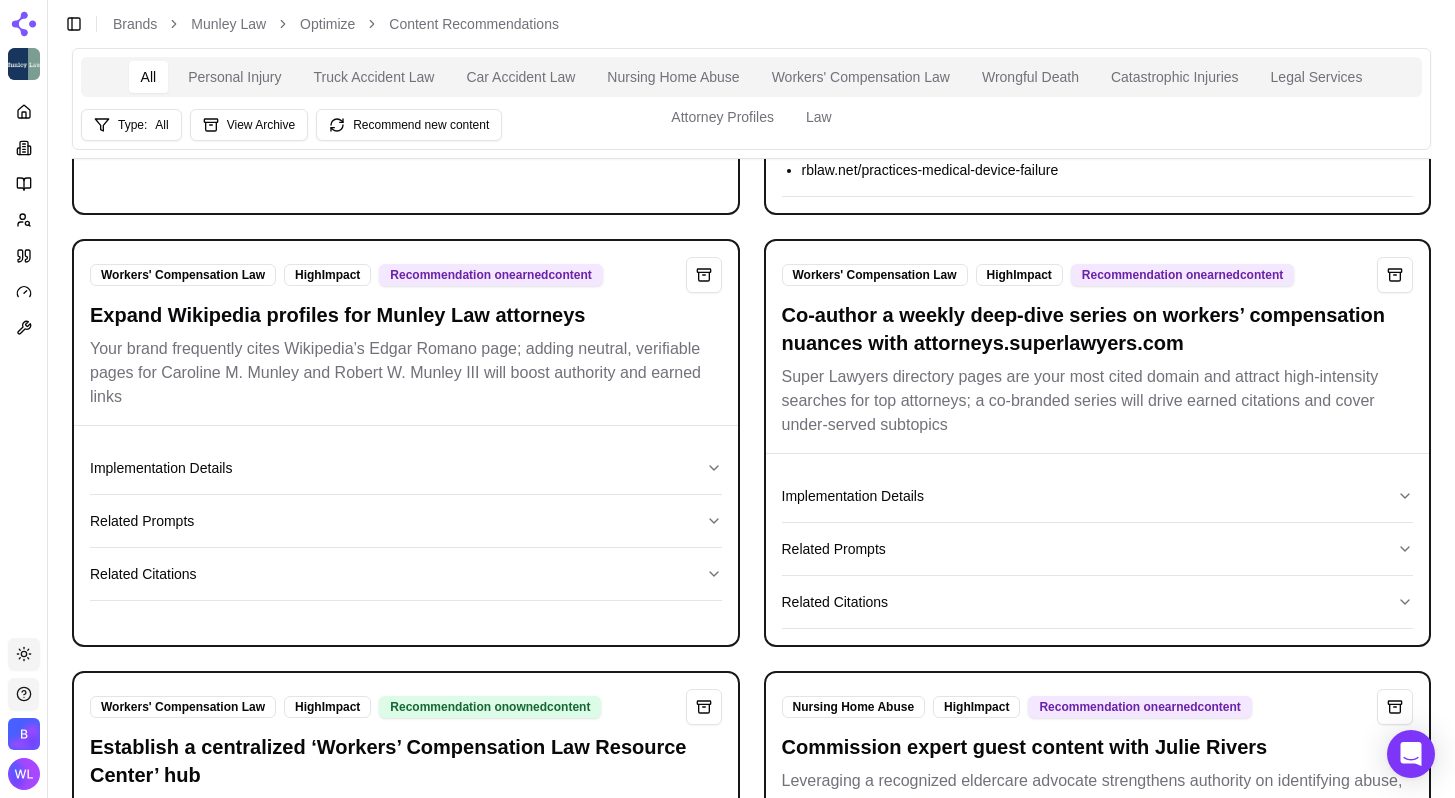 scroll, scrollTop: 4405, scrollLeft: 0, axis: vertical 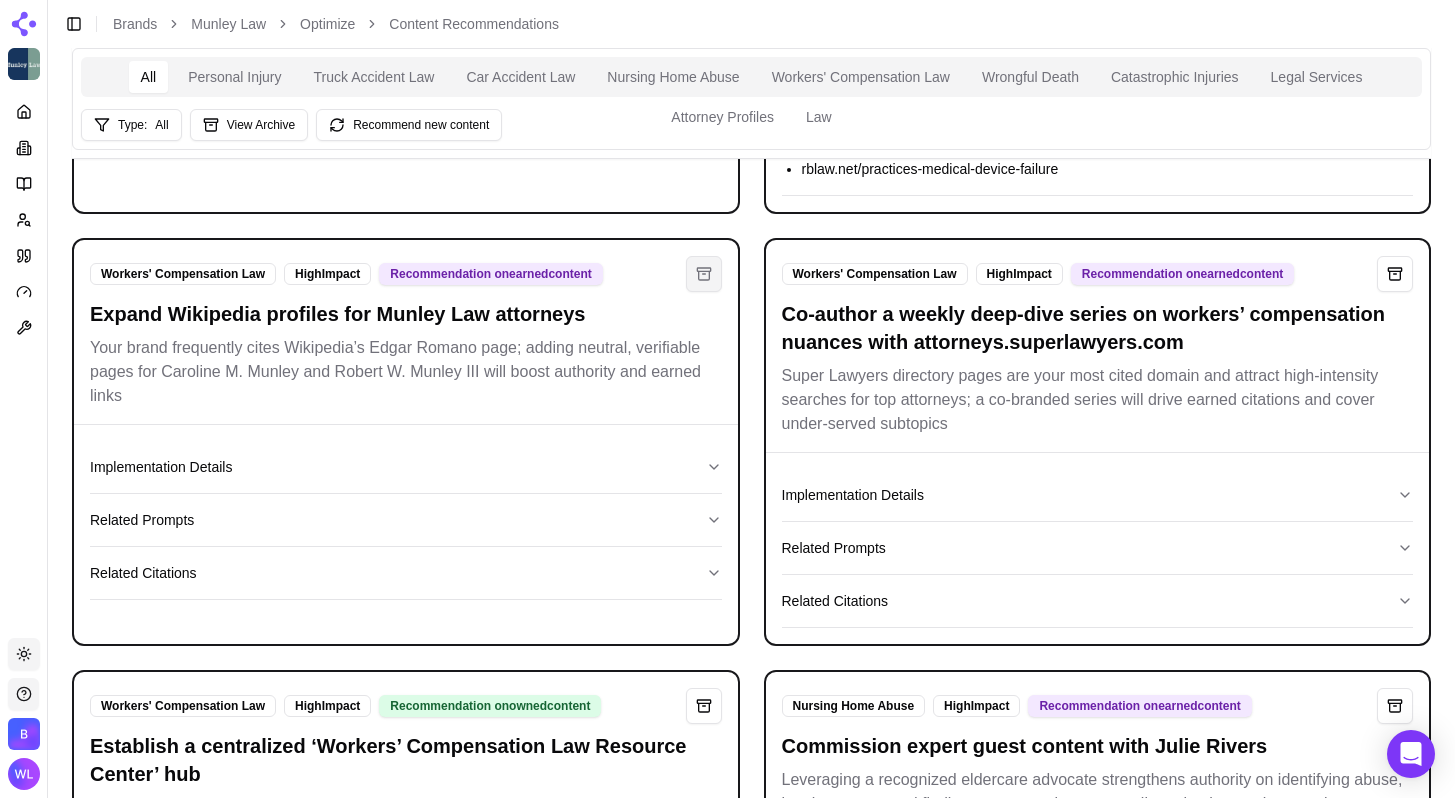 click at bounding box center [704, 274] 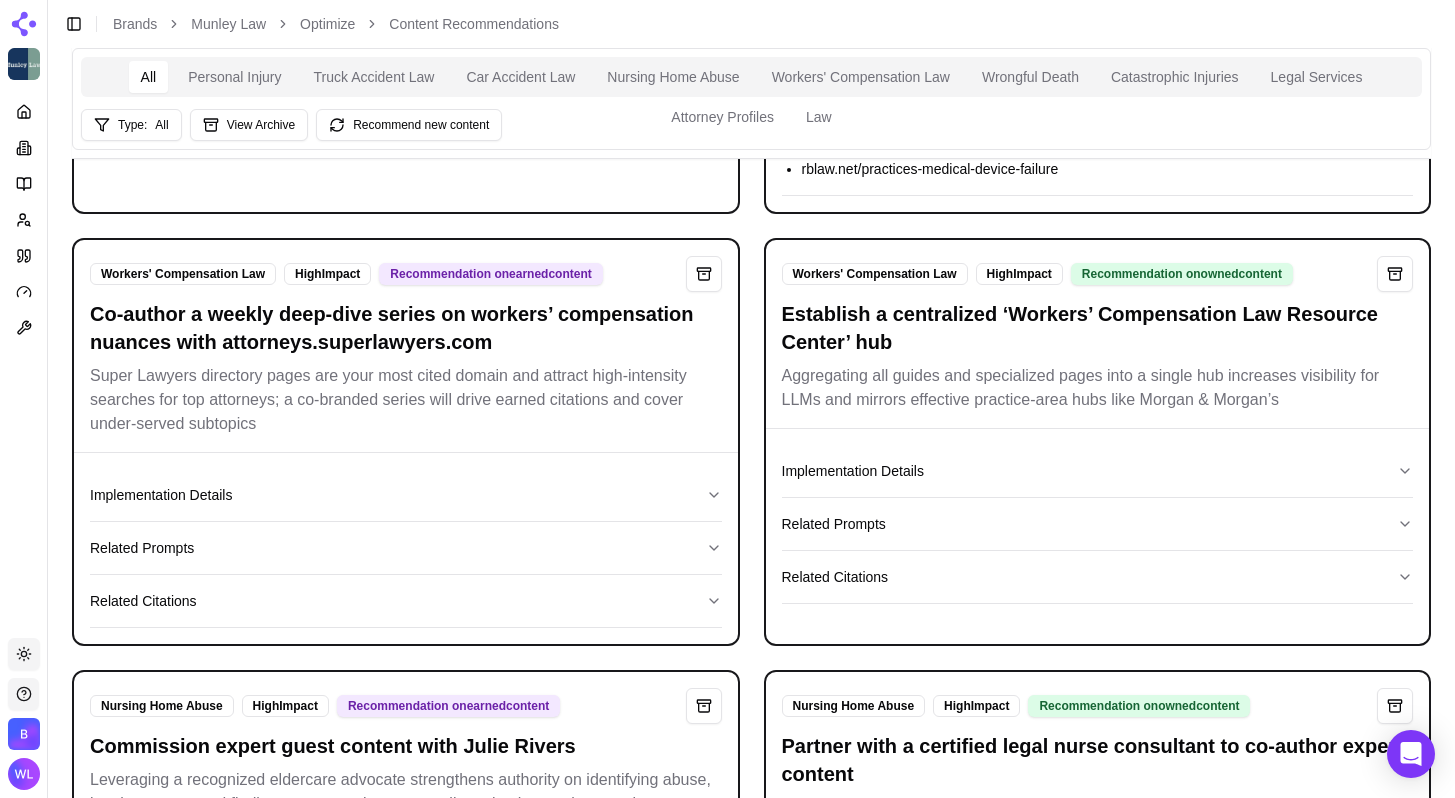 click on "Establish a centralized ‘Workers’ Compensation Law Resource Center’ hub" at bounding box center [1098, 328] 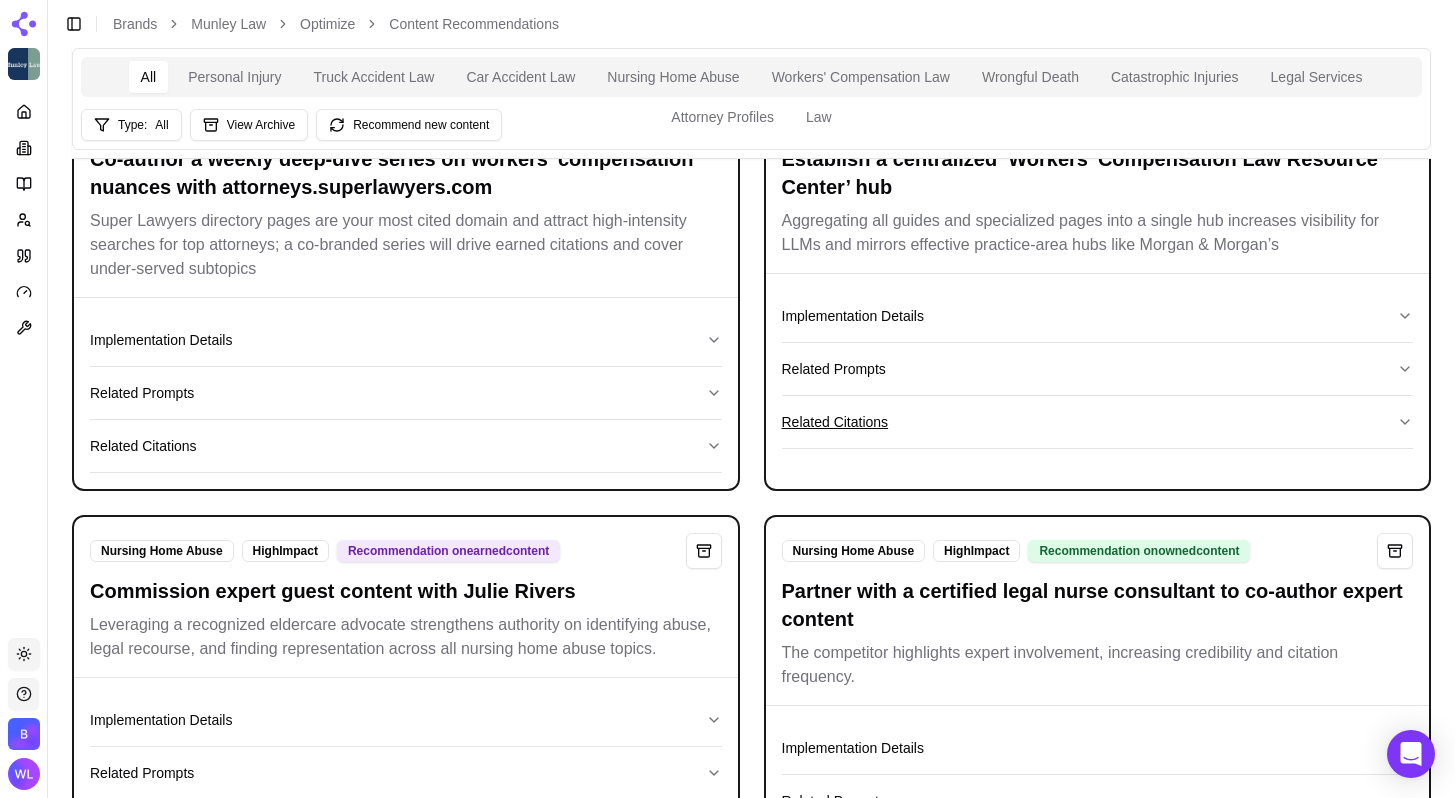click on "Implementation Details Related Prompts Related Citations" at bounding box center (1098, 369) 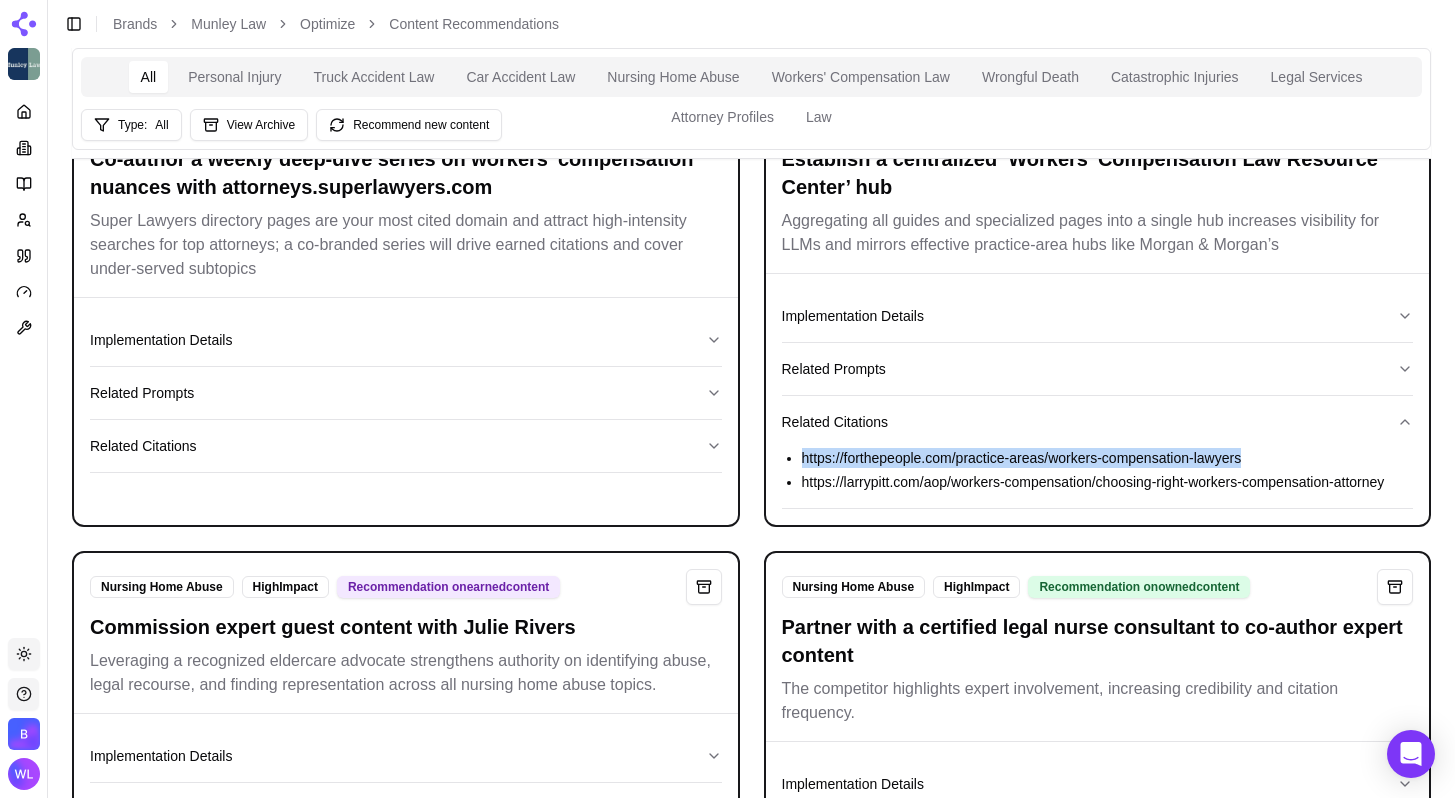 drag, startPoint x: 1292, startPoint y: 532, endPoint x: 796, endPoint y: 532, distance: 496 